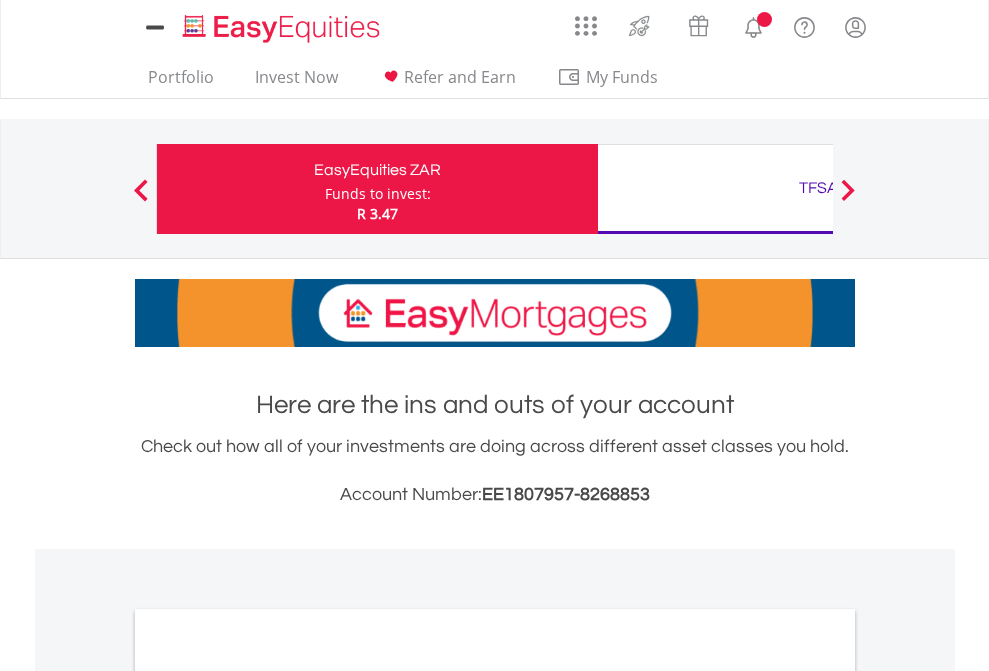 scroll, scrollTop: 0, scrollLeft: 0, axis: both 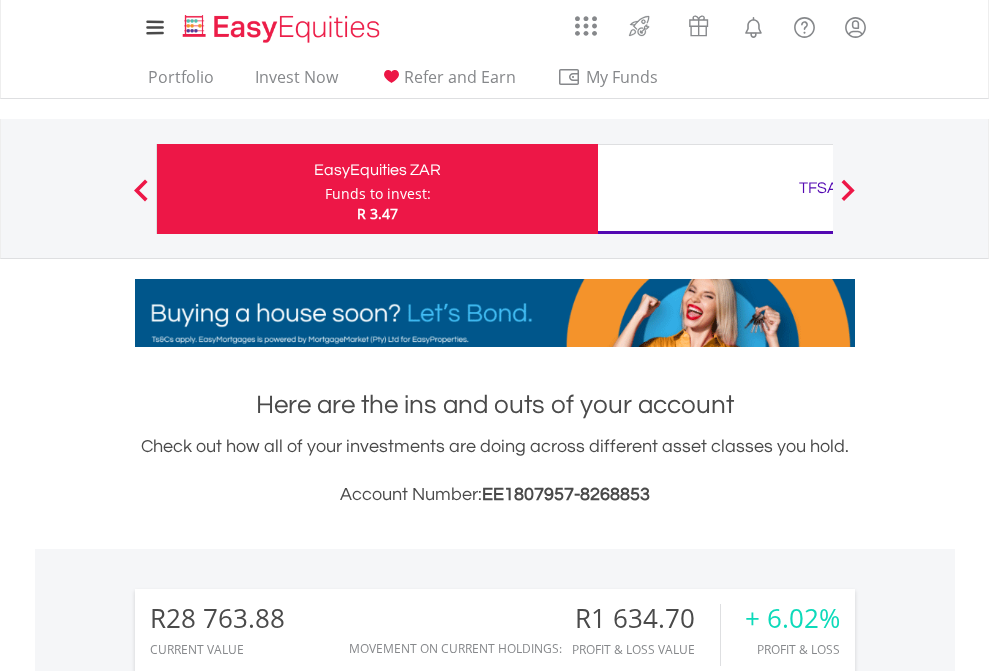 click on "Funds to invest:" at bounding box center [378, 194] 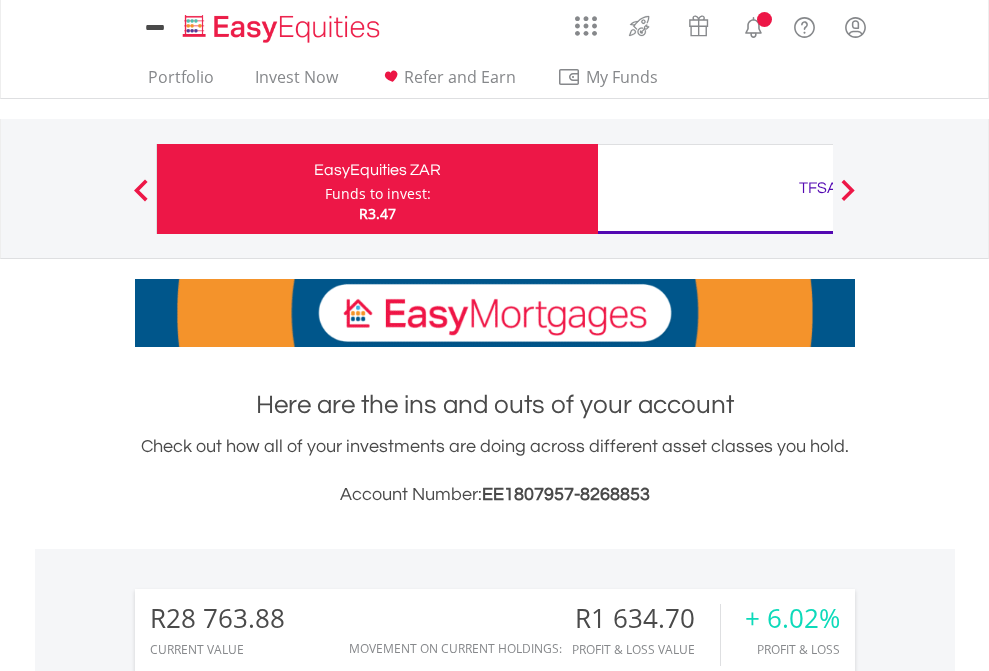 scroll, scrollTop: 0, scrollLeft: 0, axis: both 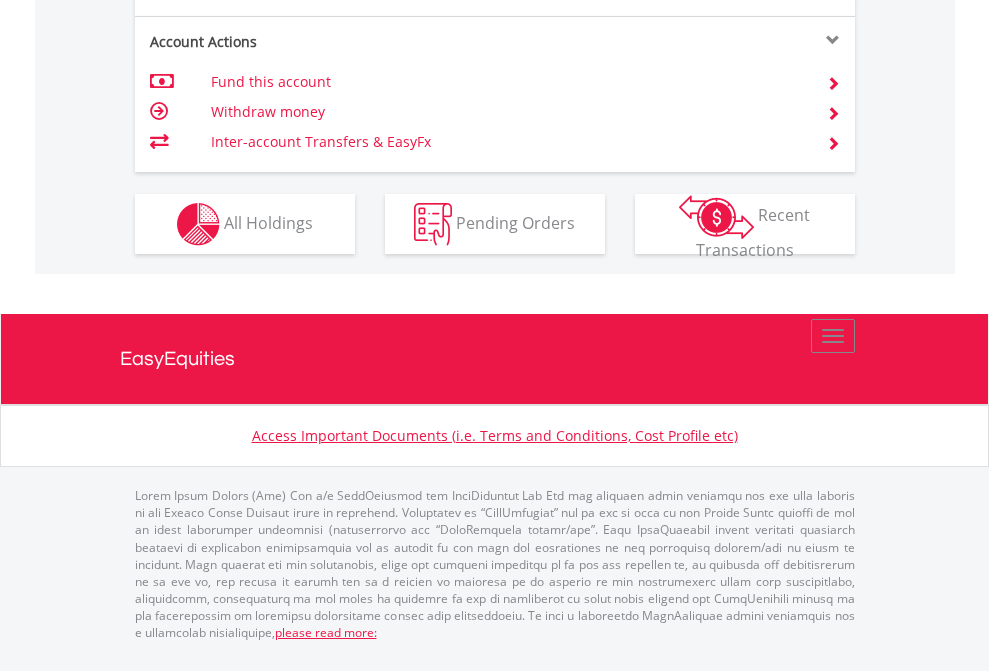click on "Investment types" at bounding box center (706, -337) 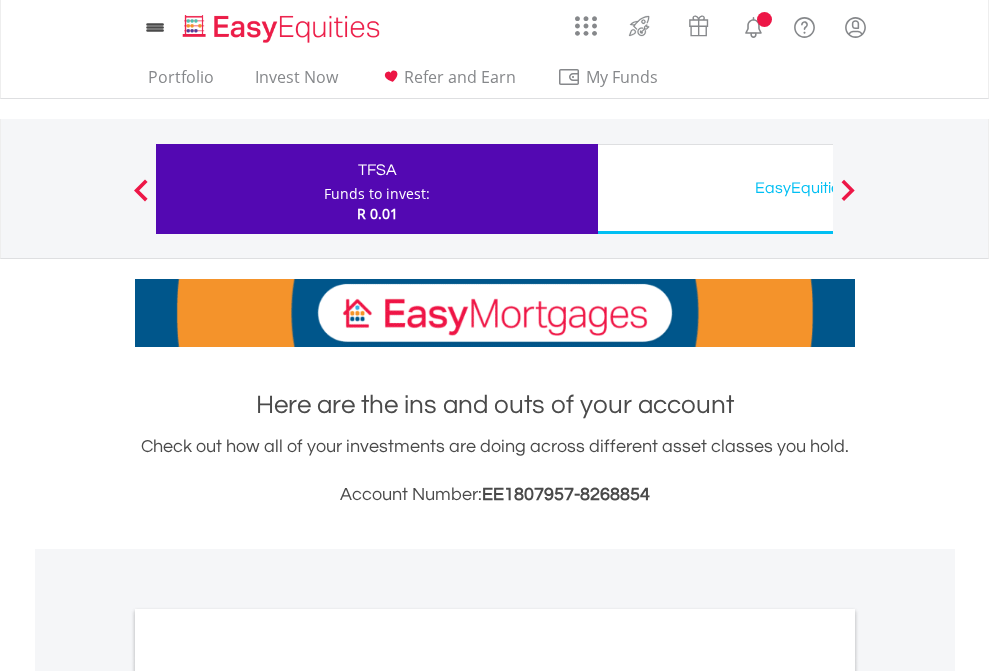 scroll, scrollTop: 0, scrollLeft: 0, axis: both 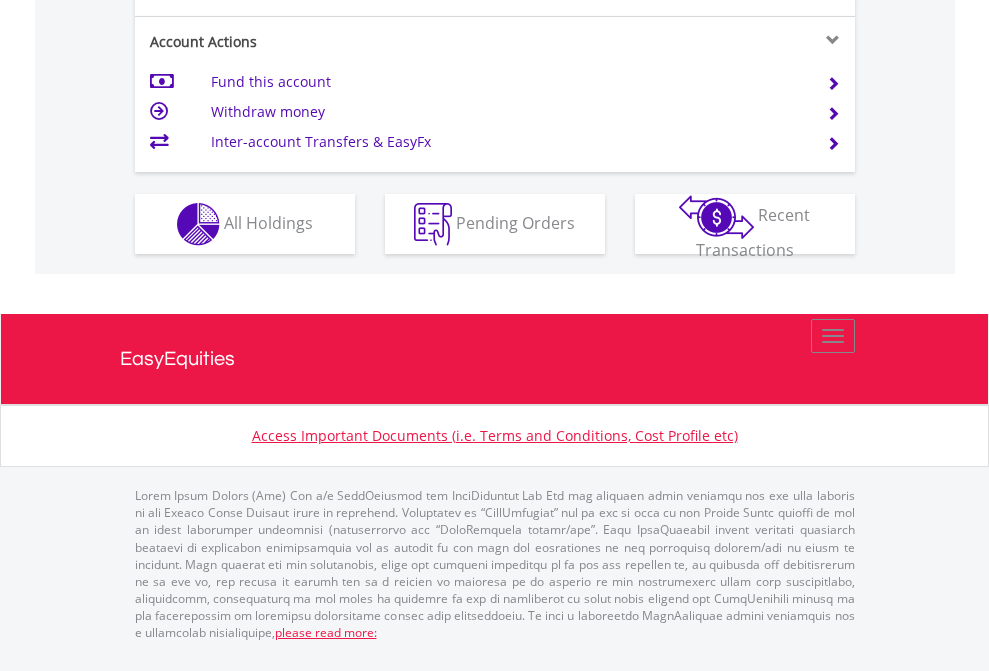 click on "Investment types" at bounding box center [706, -337] 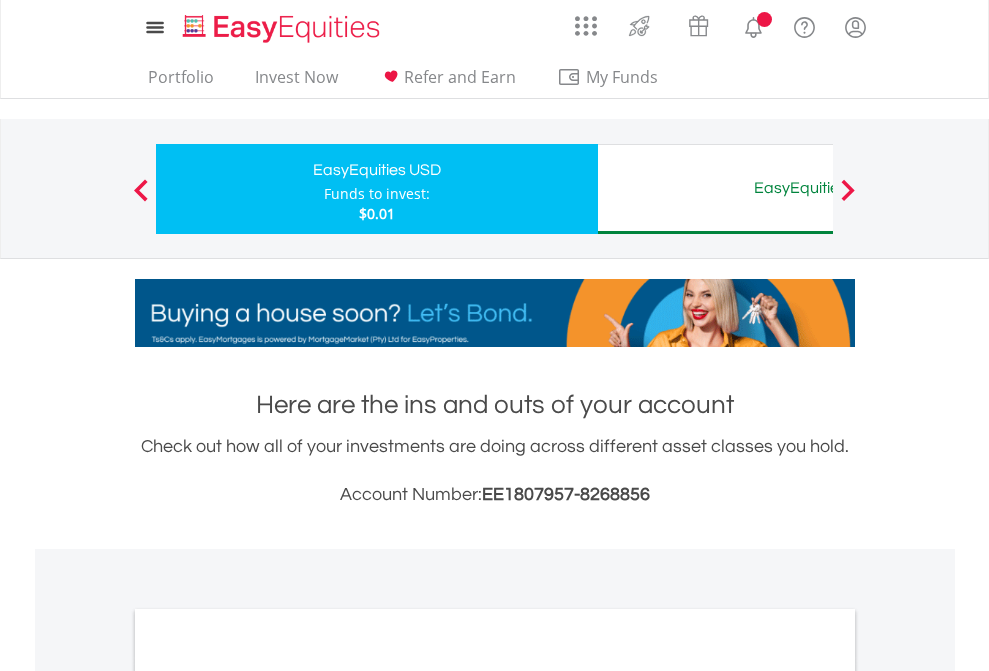 scroll, scrollTop: 0, scrollLeft: 0, axis: both 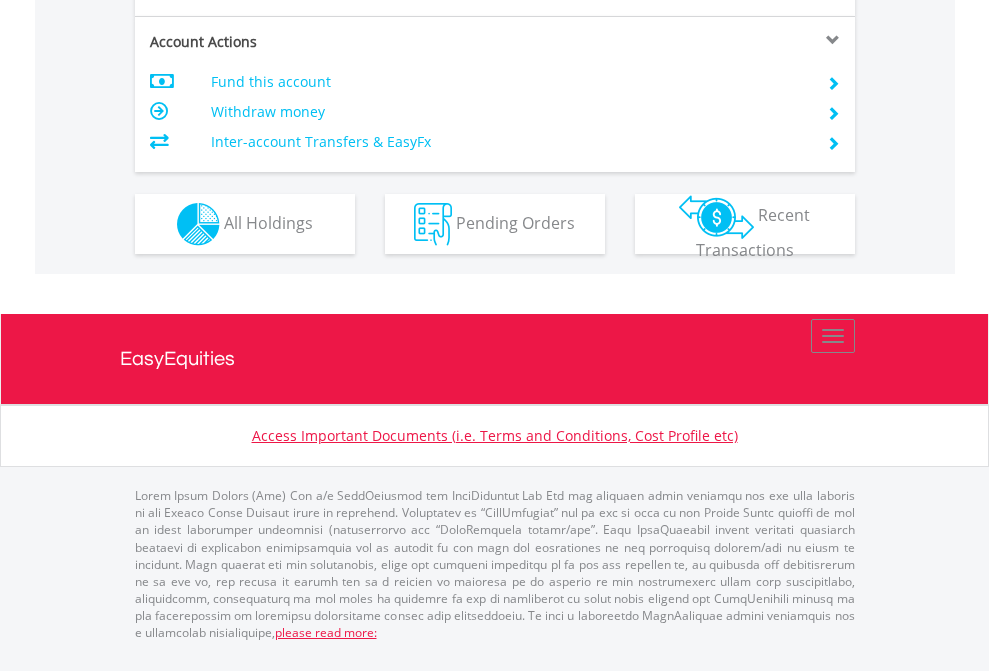 click on "Investment types" at bounding box center [706, -337] 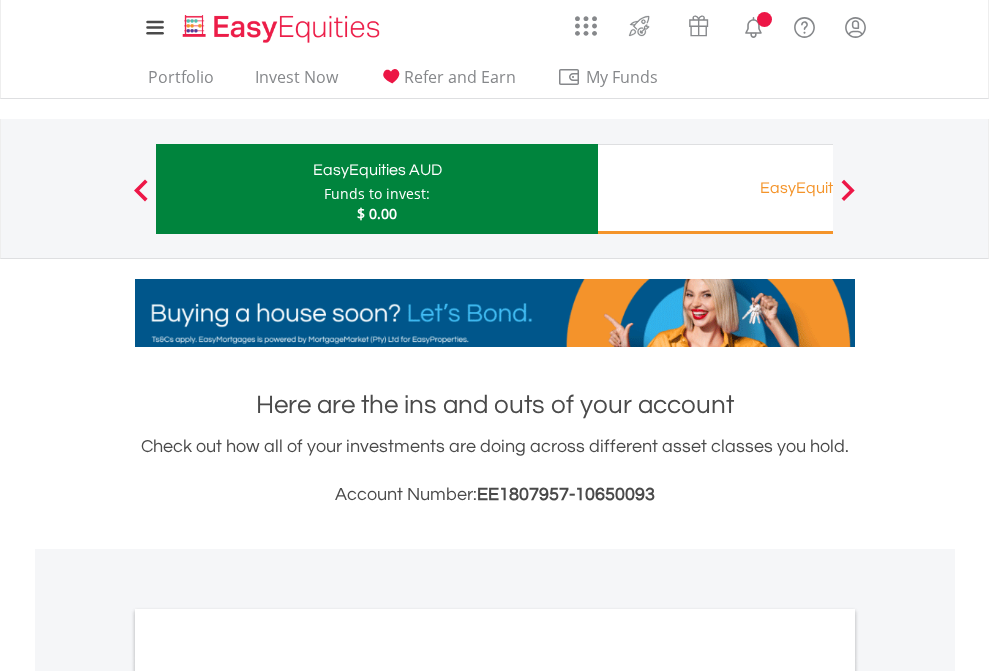 scroll, scrollTop: 0, scrollLeft: 0, axis: both 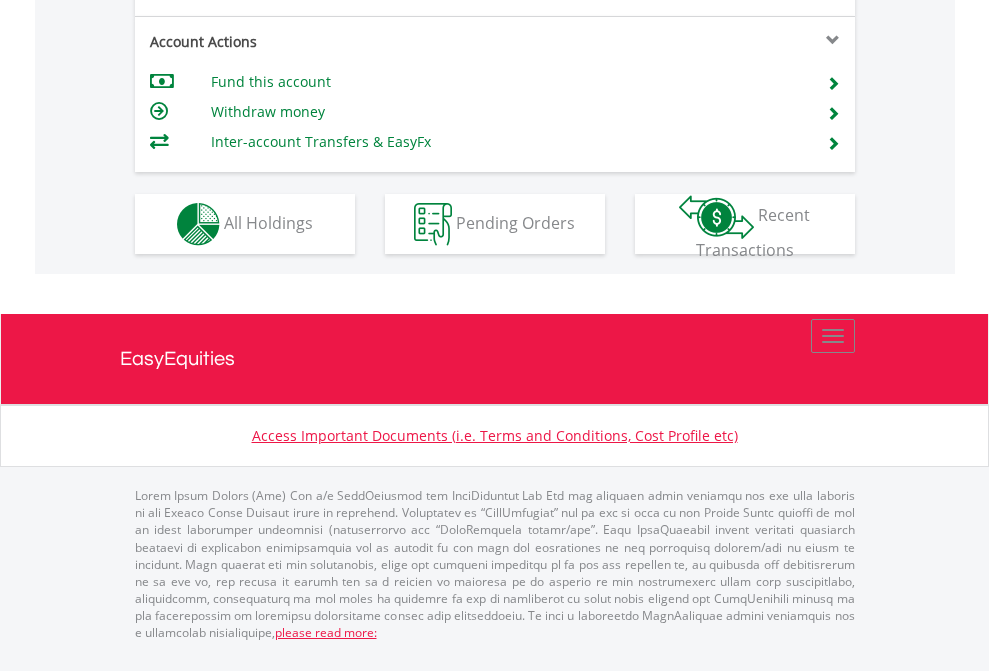 click on "Investment types" at bounding box center [706, -337] 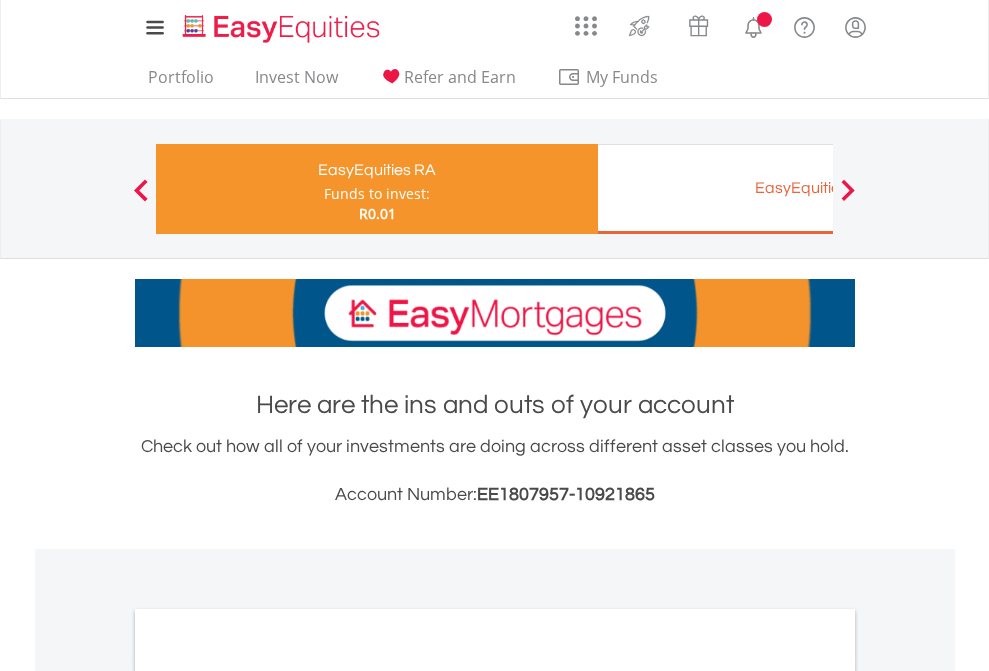 scroll, scrollTop: 0, scrollLeft: 0, axis: both 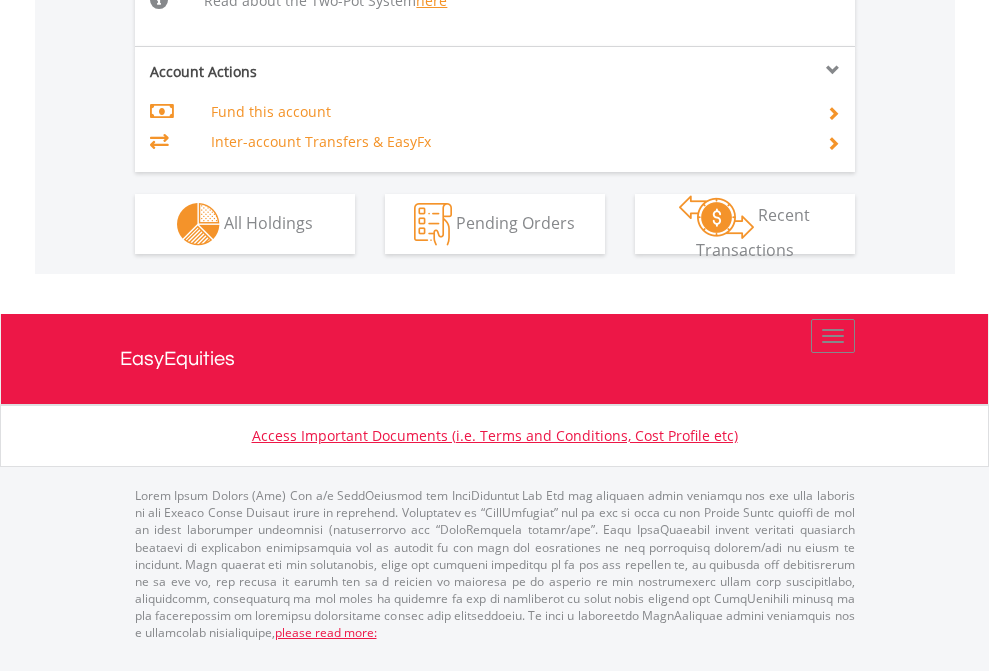 click on "Investment types" at bounding box center (706, -518) 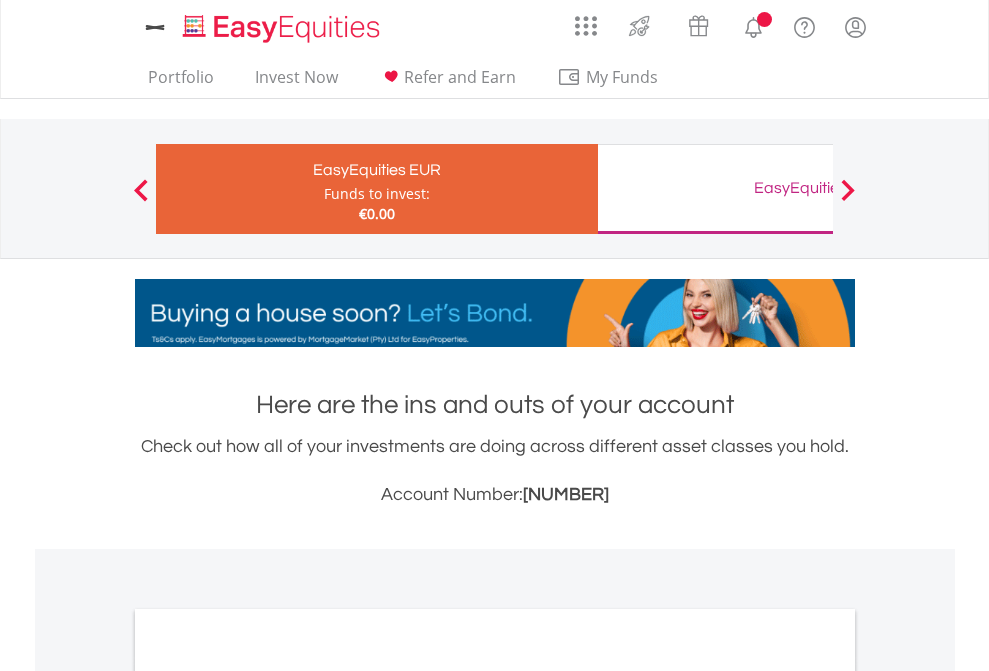 scroll, scrollTop: 0, scrollLeft: 0, axis: both 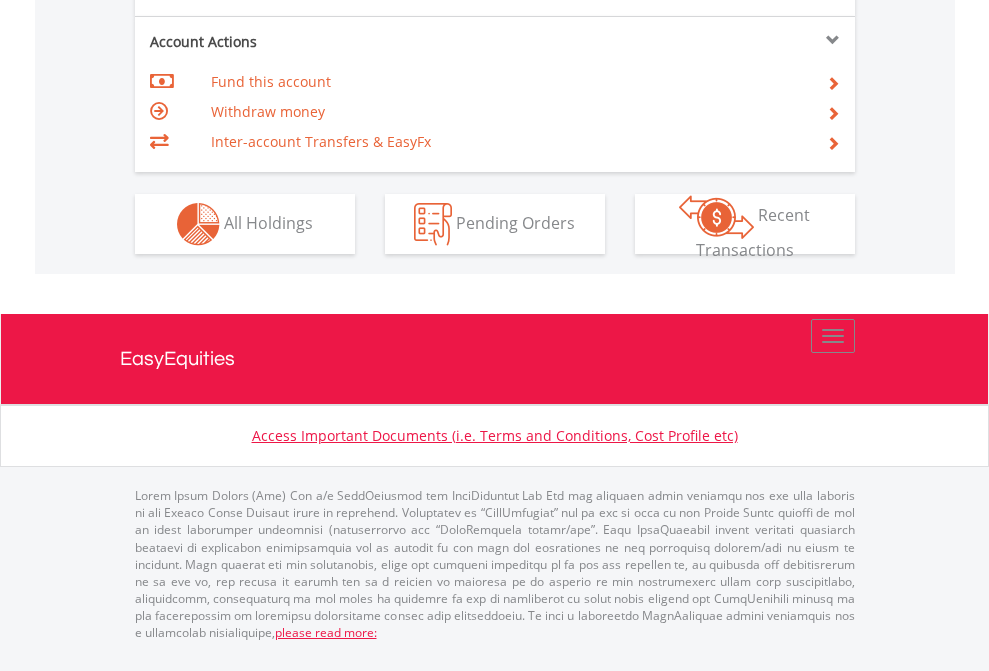 click on "Investment types" at bounding box center [706, -337] 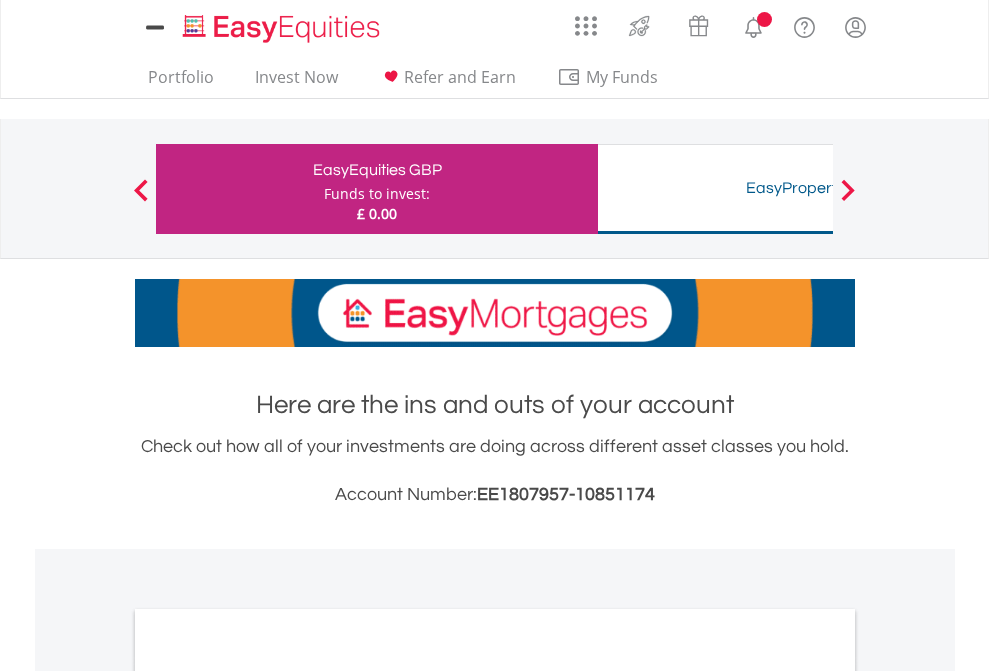 scroll, scrollTop: 0, scrollLeft: 0, axis: both 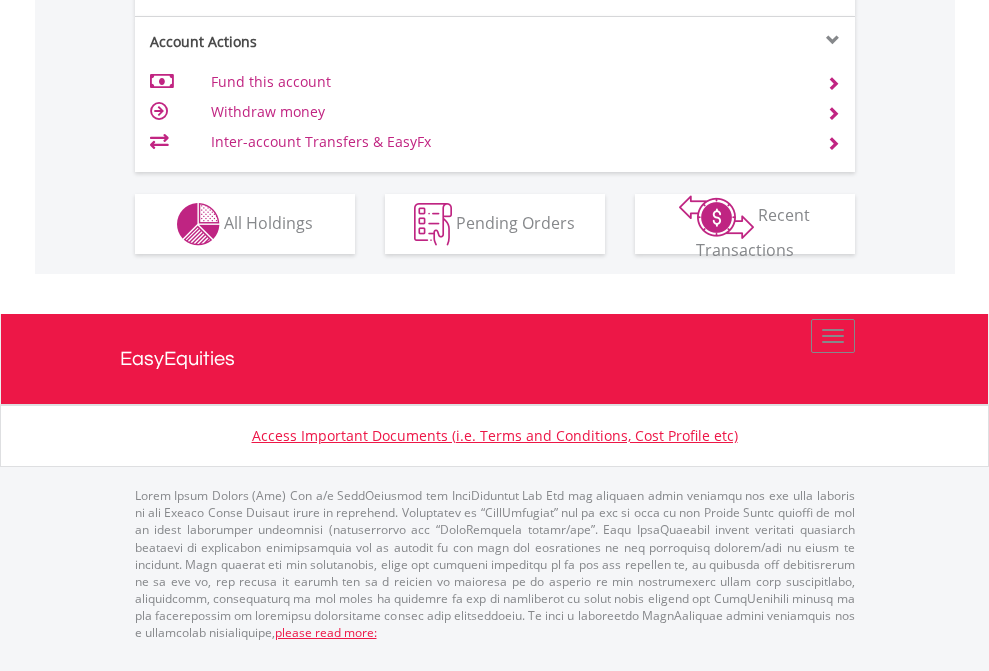 click on "Investment types" at bounding box center (706, -337) 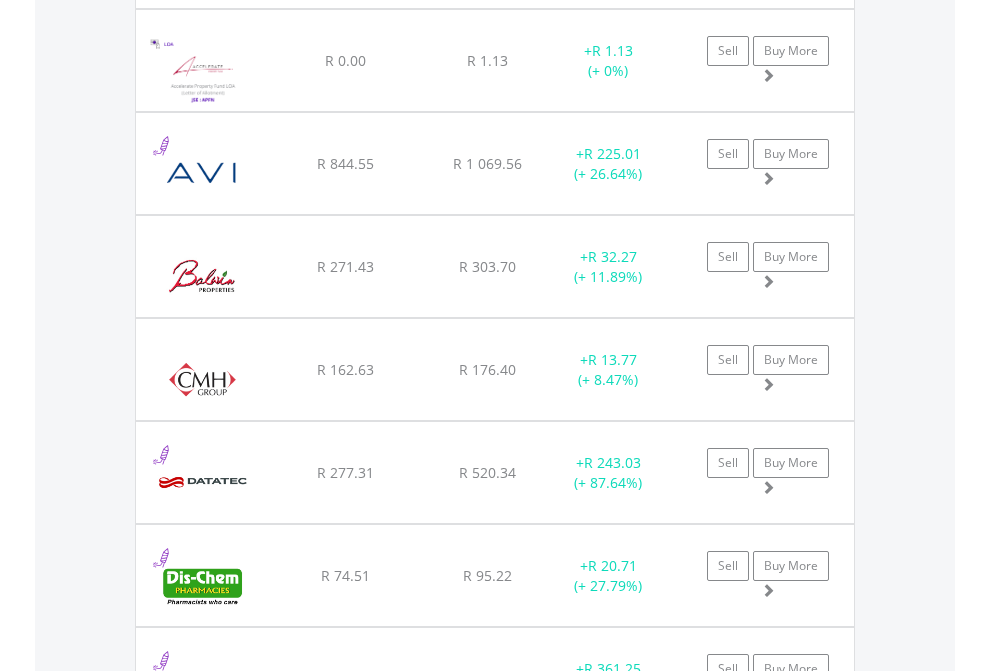 scroll, scrollTop: 2305, scrollLeft: 0, axis: vertical 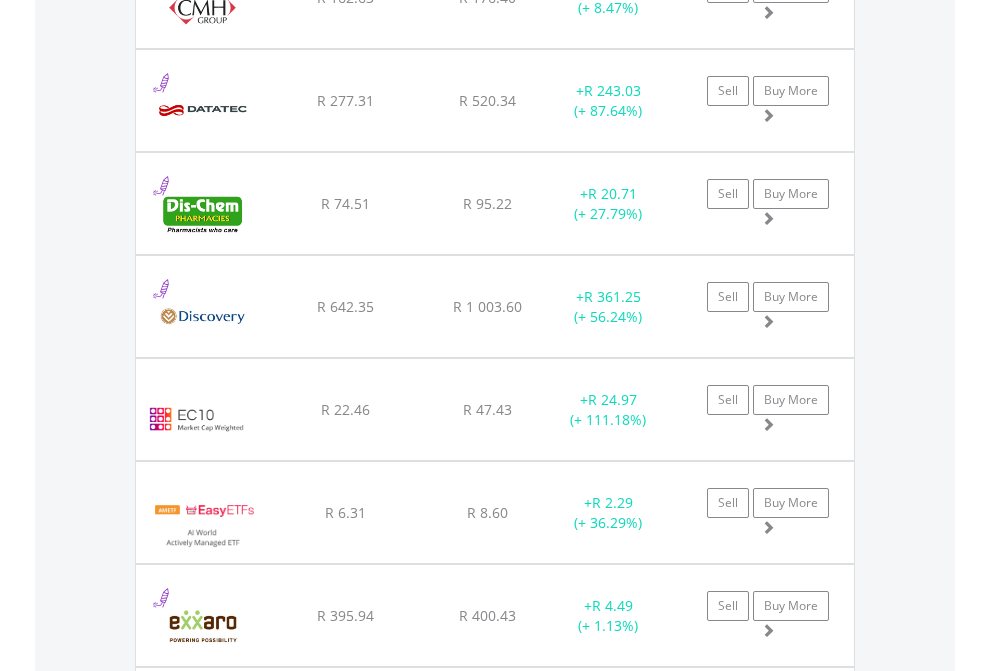 click on "TFSA" at bounding box center (818, -2117) 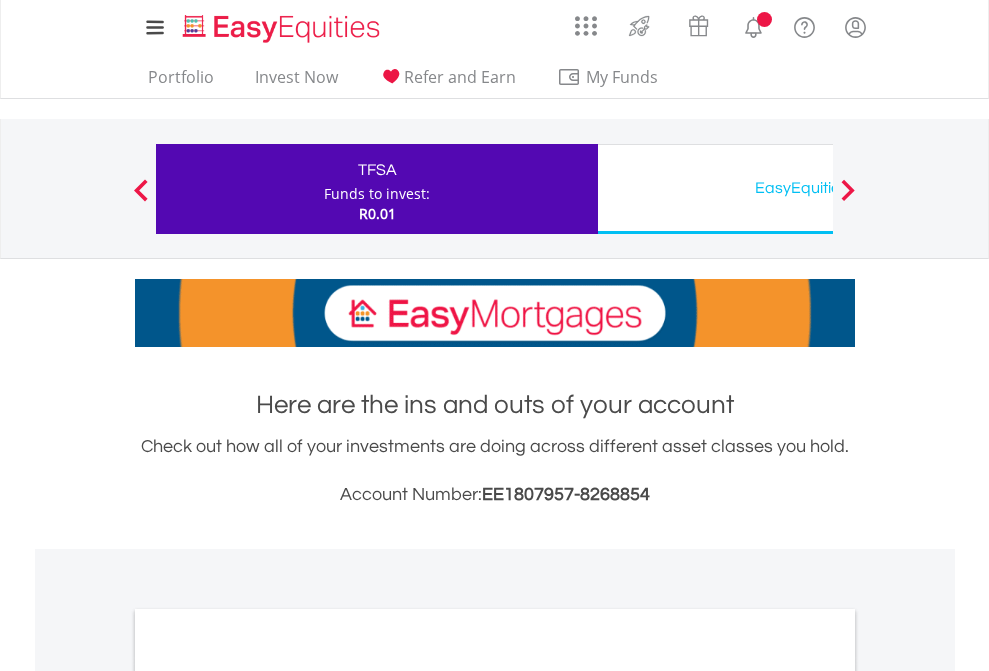 scroll, scrollTop: 0, scrollLeft: 0, axis: both 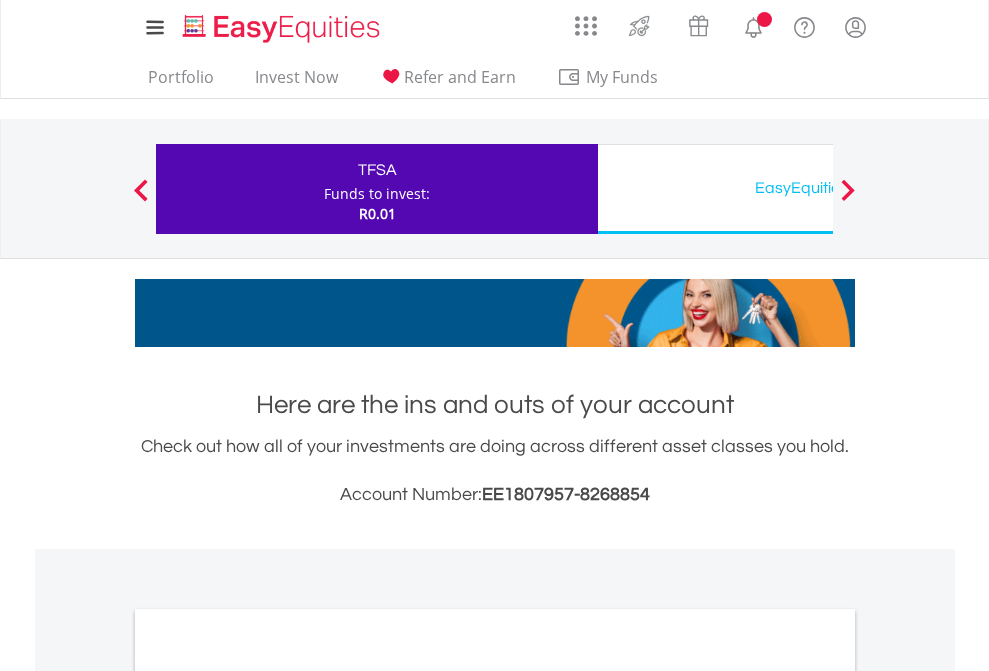 click on "All Holdings" at bounding box center [268, 1096] 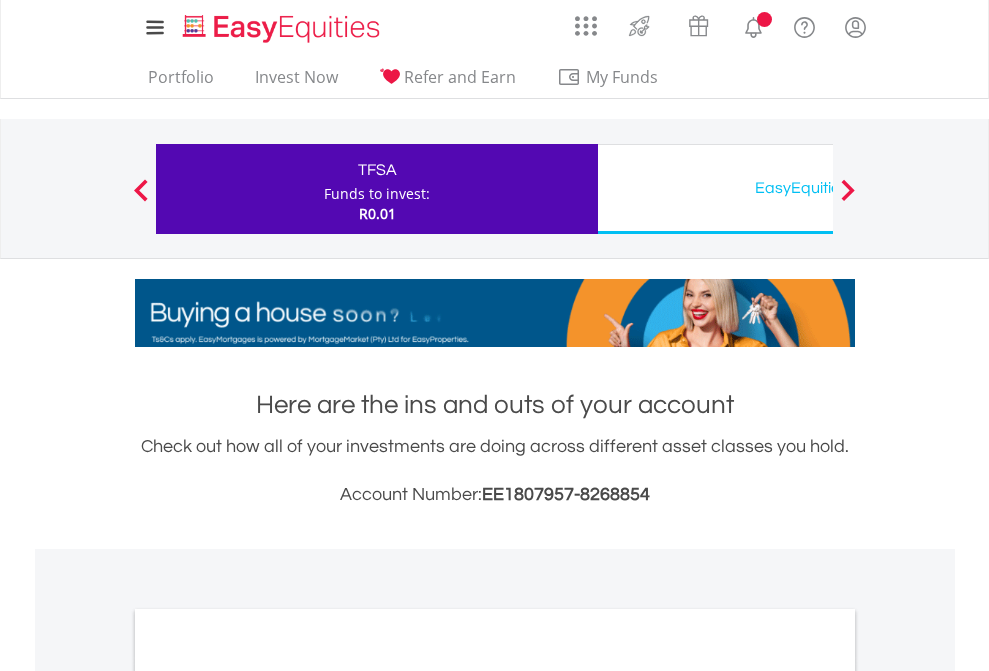 scroll, scrollTop: 1202, scrollLeft: 0, axis: vertical 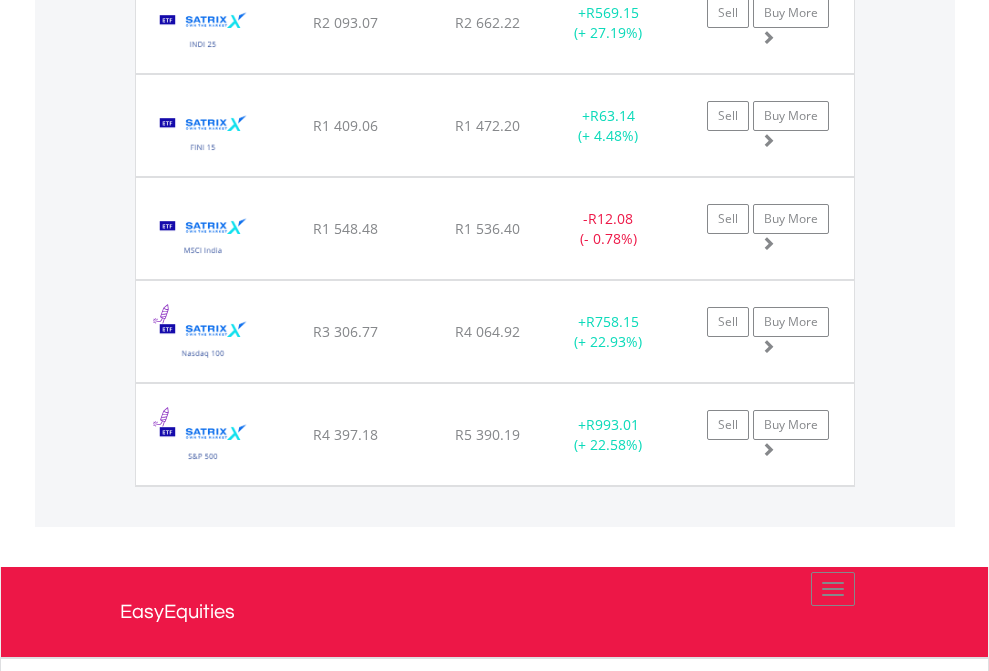 click on "EasyEquities USD" at bounding box center [818, -1745] 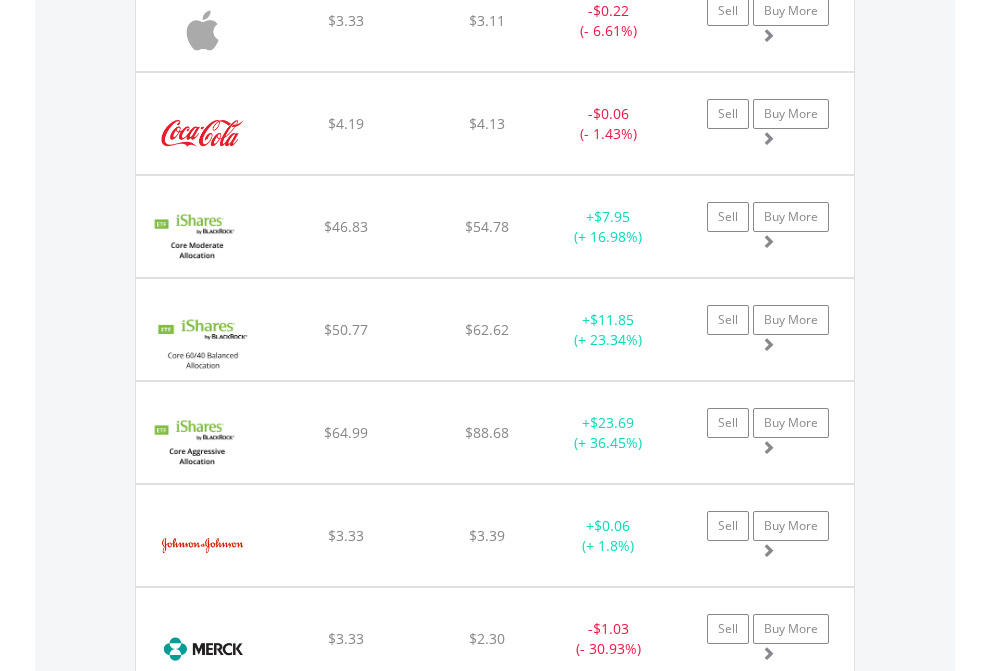 scroll, scrollTop: 2265, scrollLeft: 0, axis: vertical 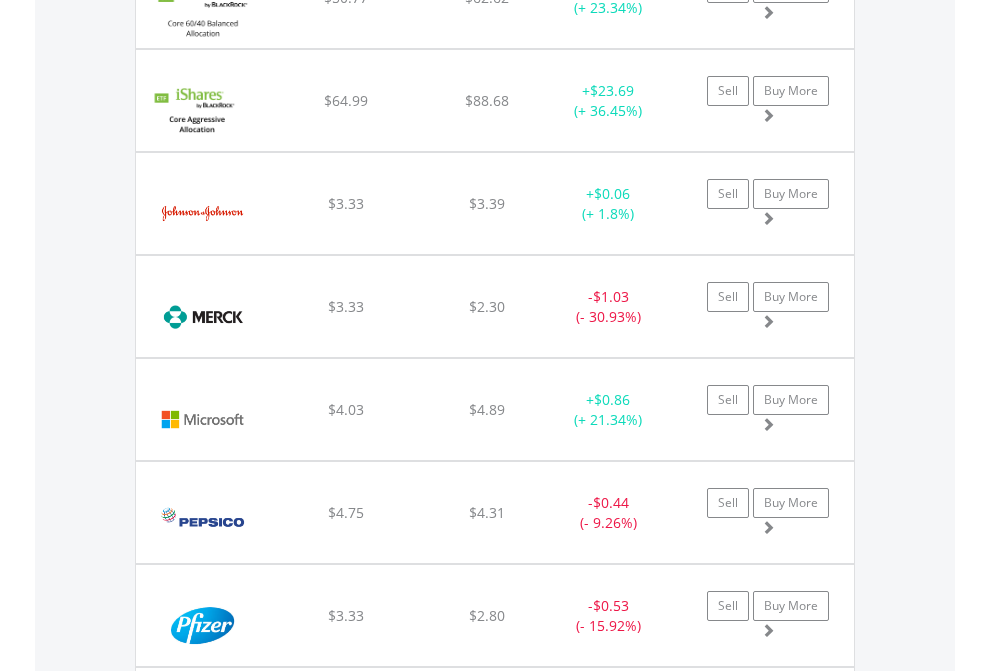 click on "EasyEquities AUD" at bounding box center (818, -2077) 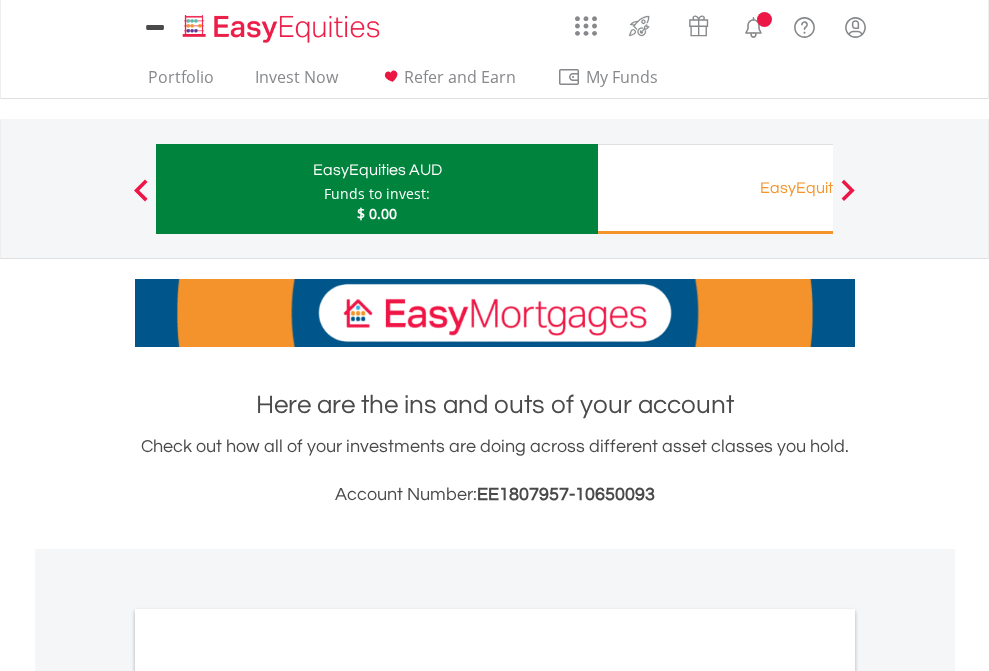 scroll, scrollTop: 0, scrollLeft: 0, axis: both 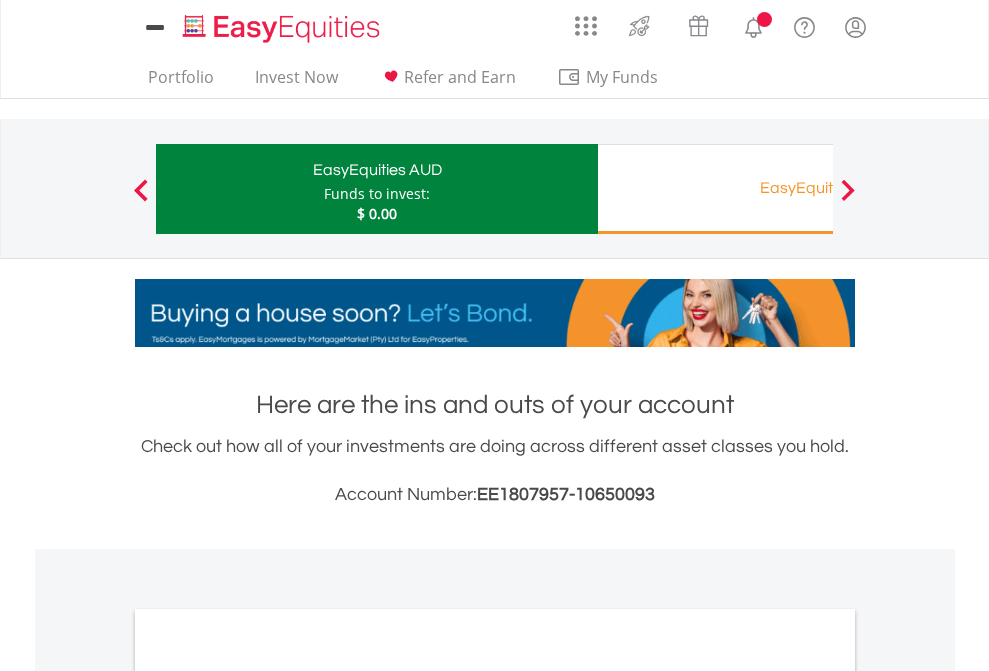 click on "All Holdings" at bounding box center (268, 1096) 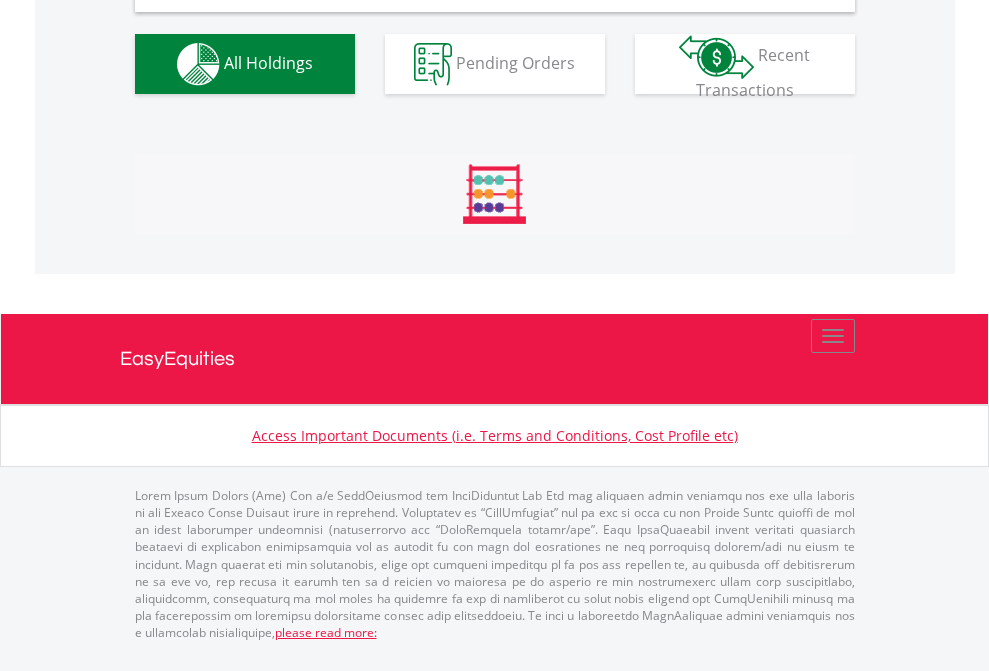 scroll, scrollTop: 1933, scrollLeft: 0, axis: vertical 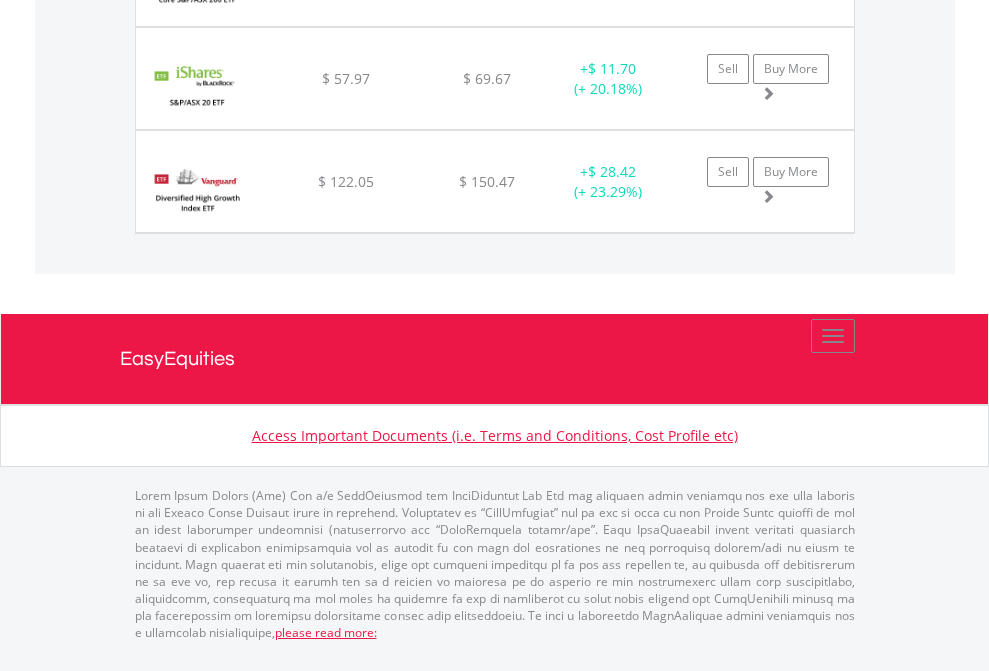 click on "EasyEquities RA" at bounding box center [818, -1277] 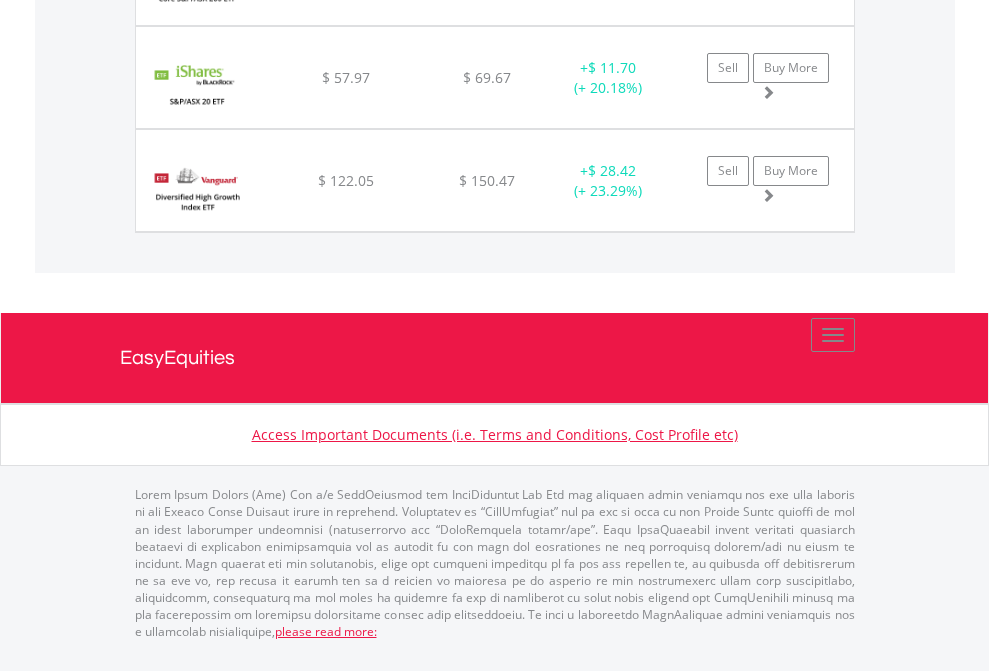 scroll, scrollTop: 144, scrollLeft: 0, axis: vertical 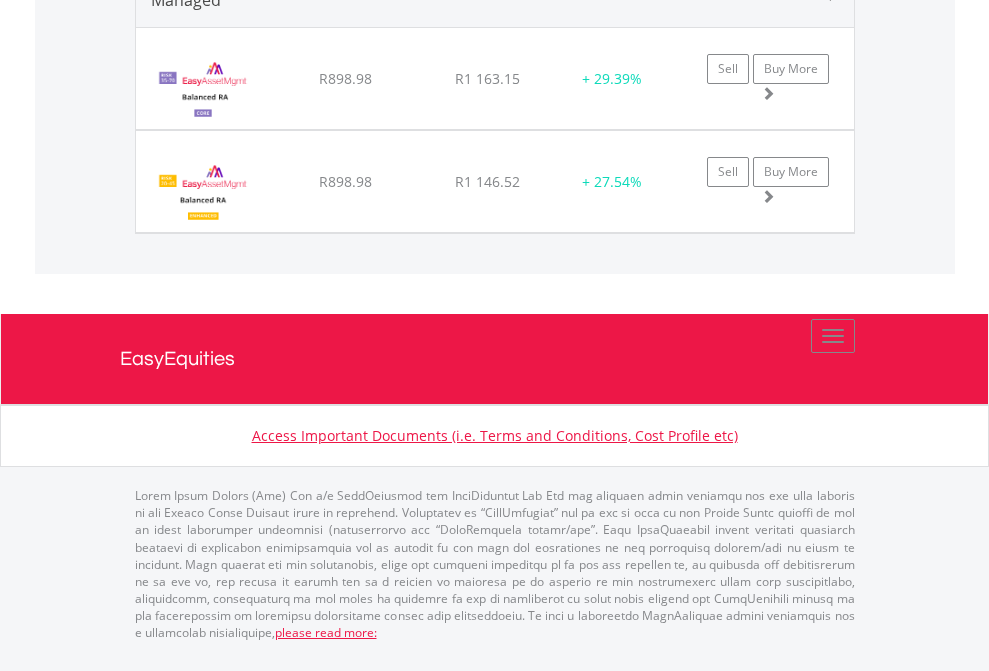 click on "EasyEquities EUR" at bounding box center (818, -1415) 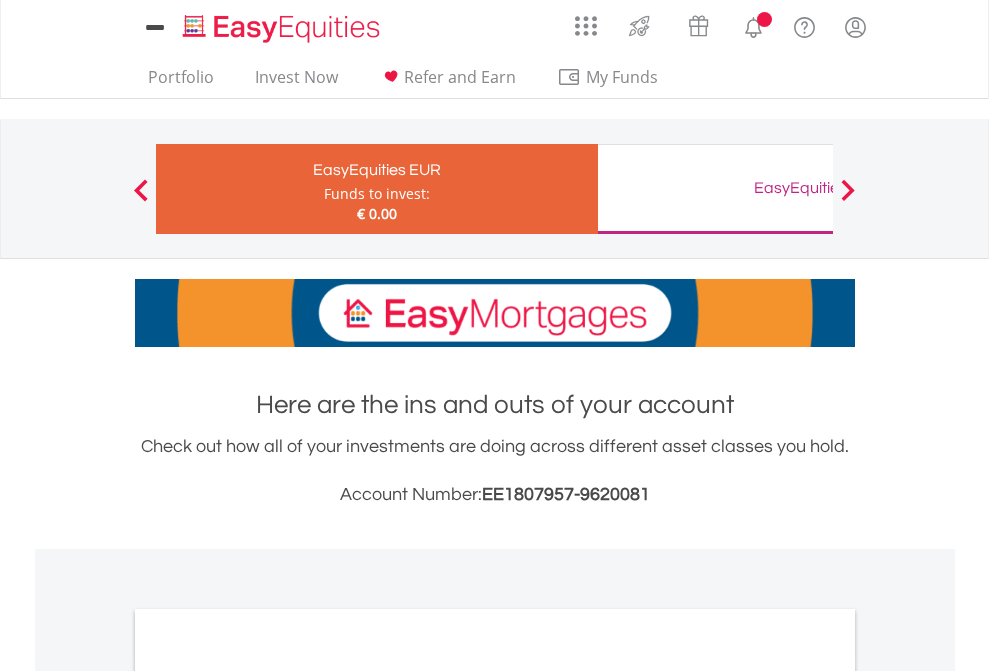 scroll, scrollTop: 0, scrollLeft: 0, axis: both 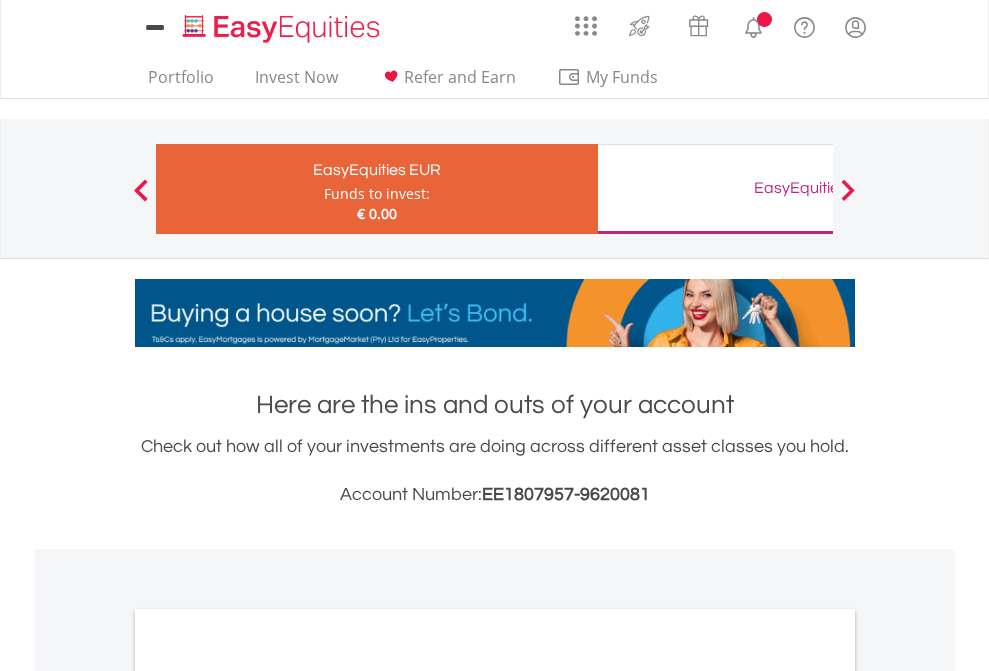 click on "All Holdings" at bounding box center (268, 1096) 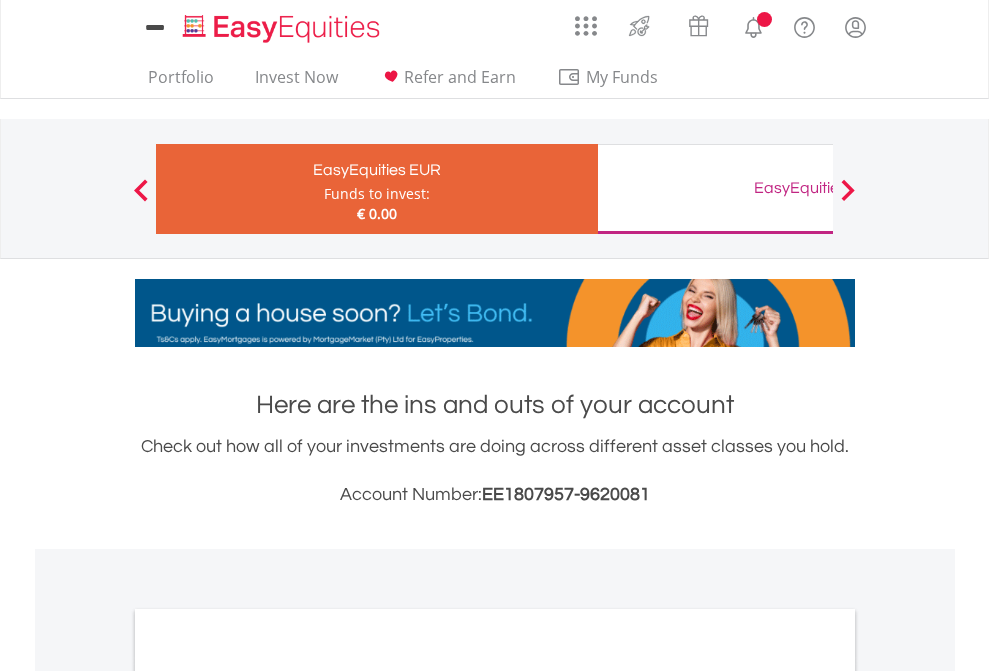 scroll, scrollTop: 1202, scrollLeft: 0, axis: vertical 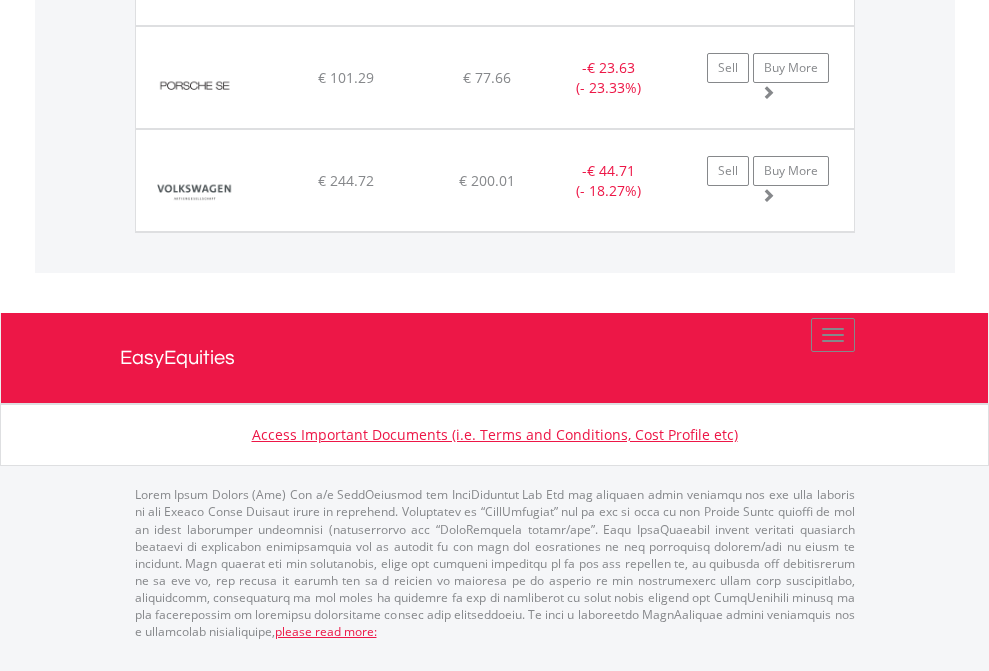 click on "EasyEquities GBP" at bounding box center (818, -1648) 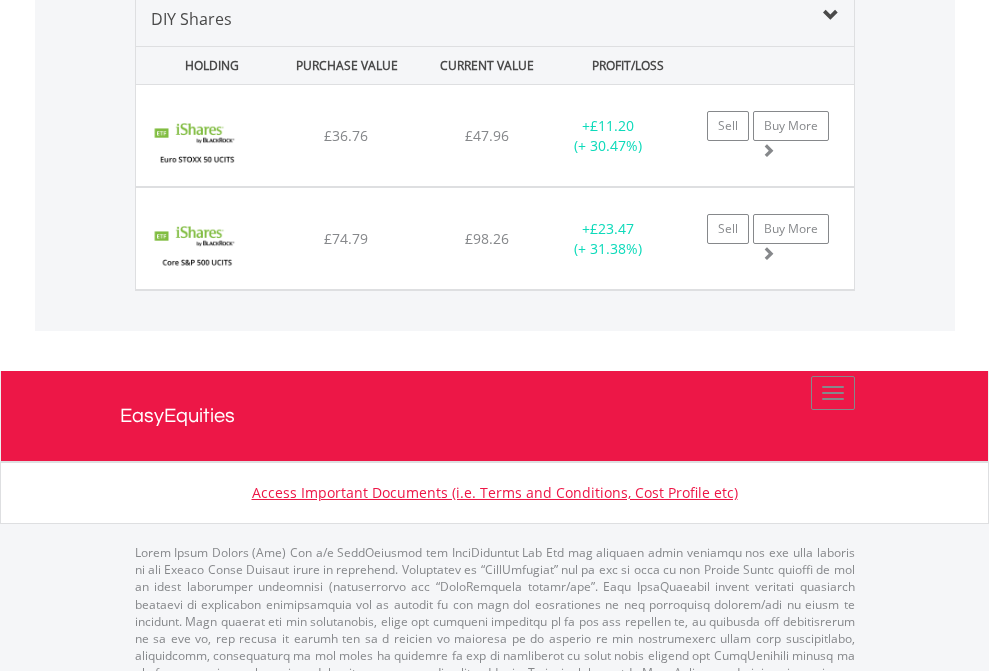 scroll, scrollTop: 1933, scrollLeft: 0, axis: vertical 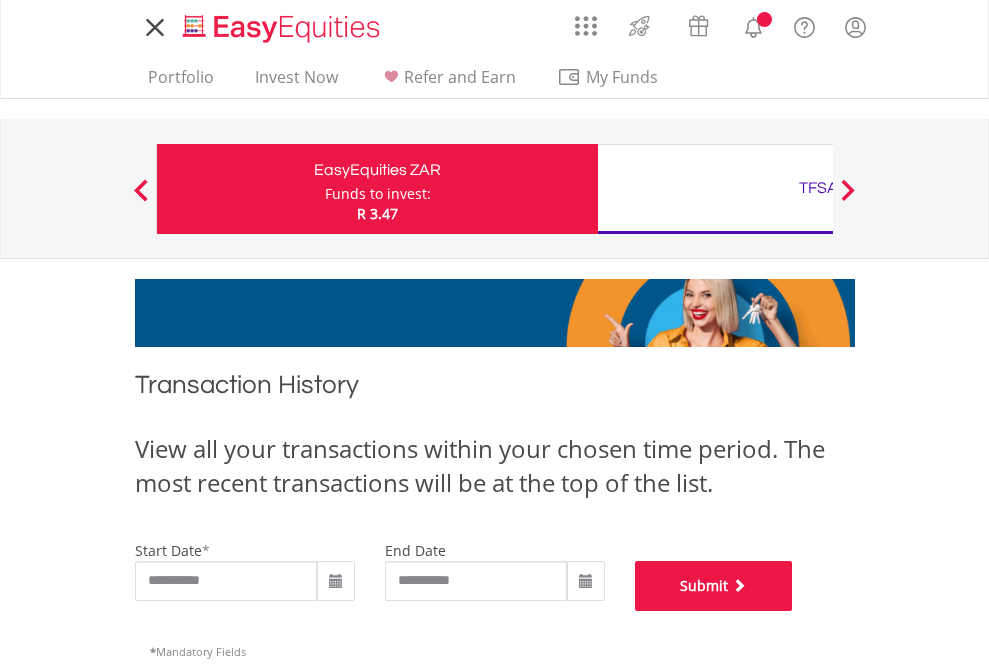 click on "Submit" at bounding box center [714, 586] 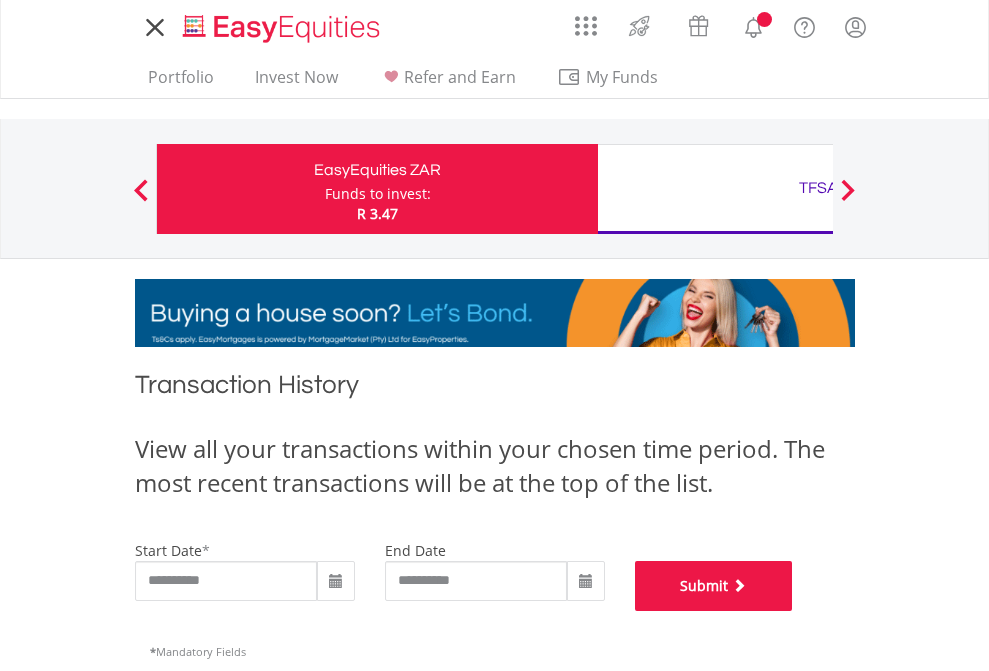 scroll, scrollTop: 811, scrollLeft: 0, axis: vertical 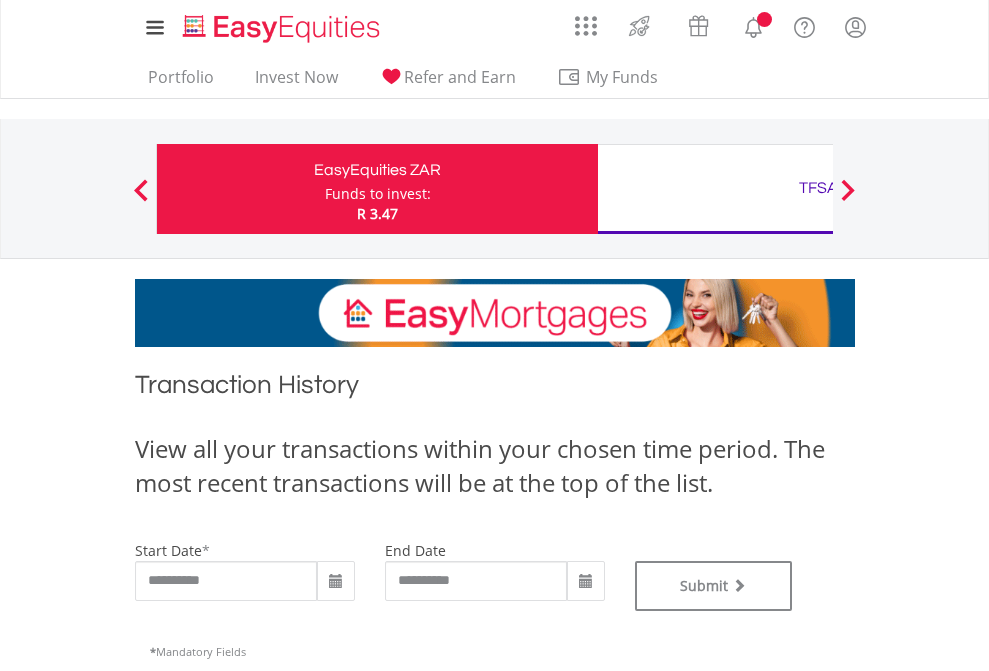 click on "TFSA" at bounding box center (818, 188) 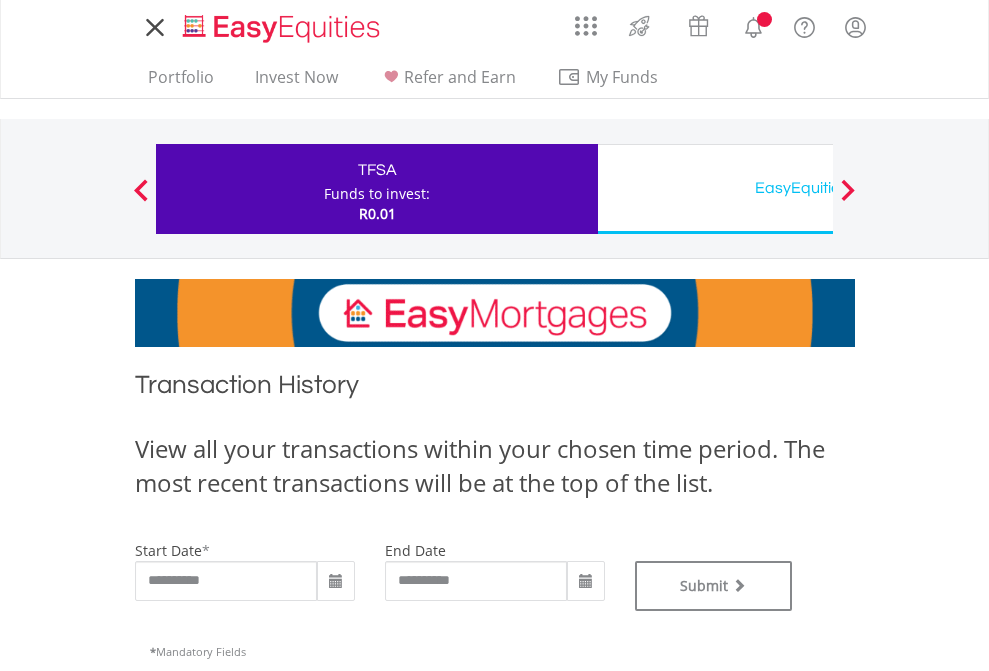 scroll, scrollTop: 0, scrollLeft: 0, axis: both 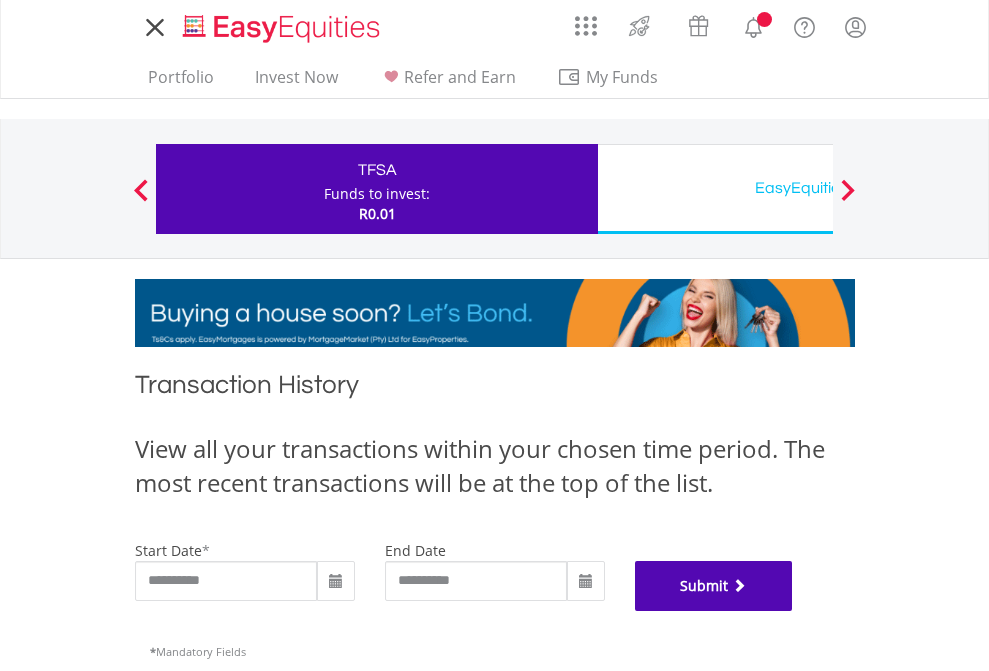 click on "Submit" at bounding box center [714, 586] 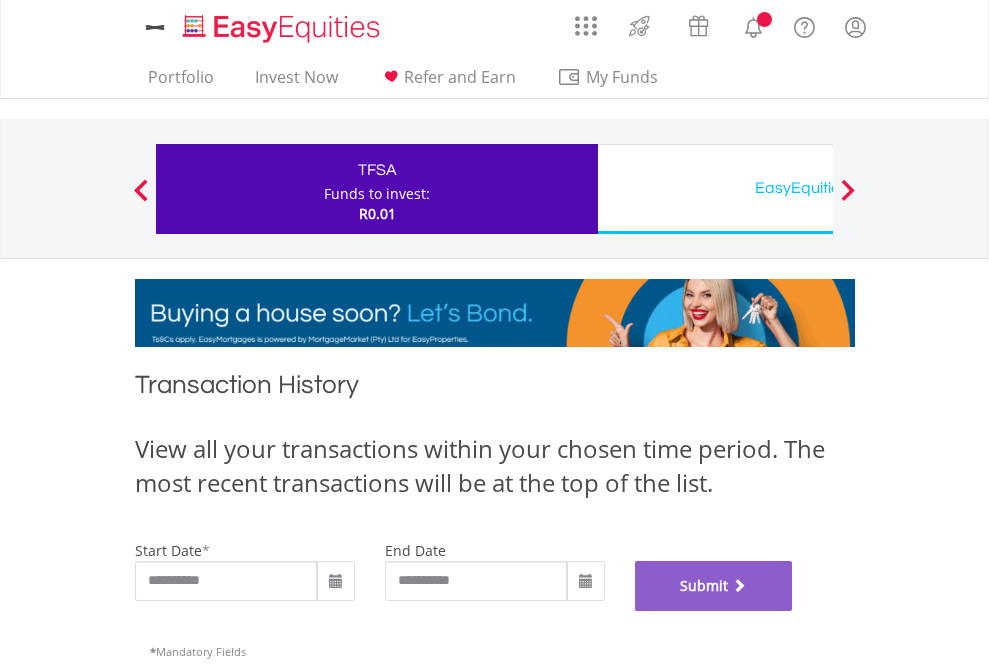 scroll, scrollTop: 811, scrollLeft: 0, axis: vertical 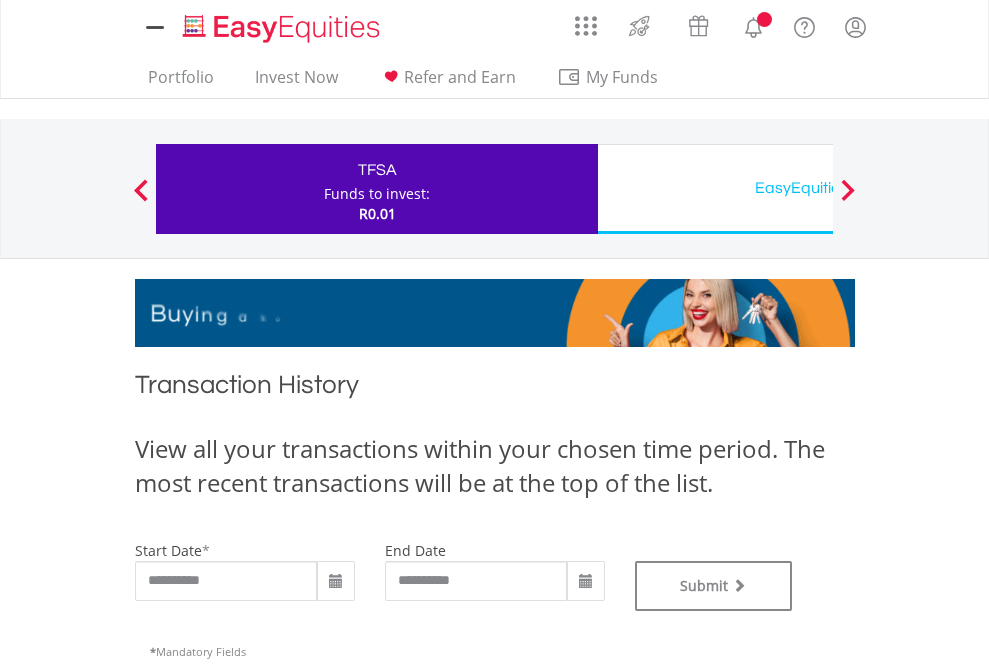 click on "EasyEquities USD" at bounding box center [818, 188] 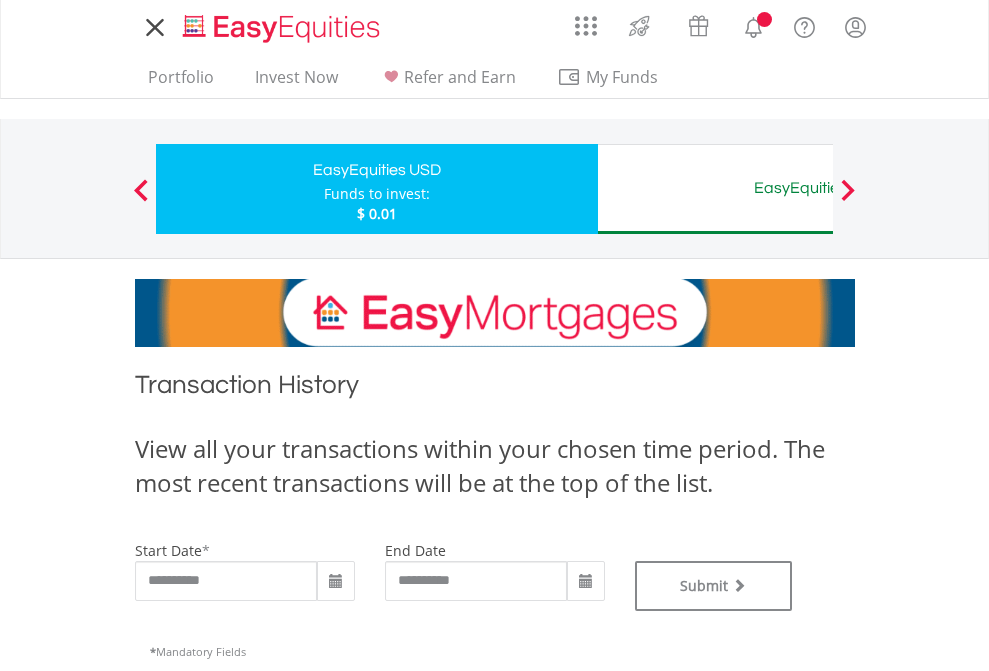 scroll, scrollTop: 0, scrollLeft: 0, axis: both 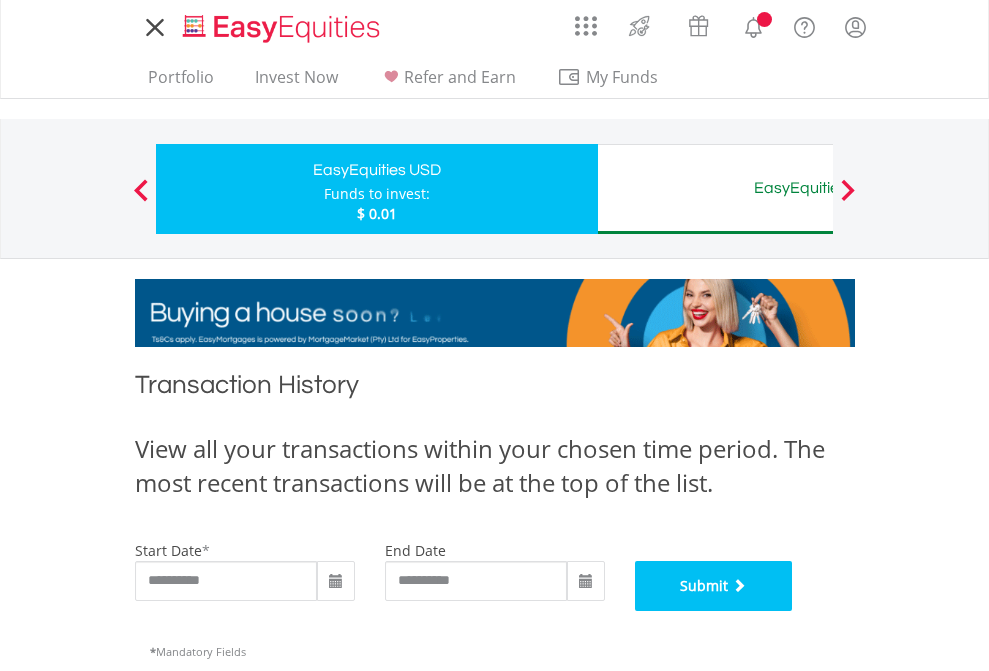 click on "Submit" at bounding box center (714, 586) 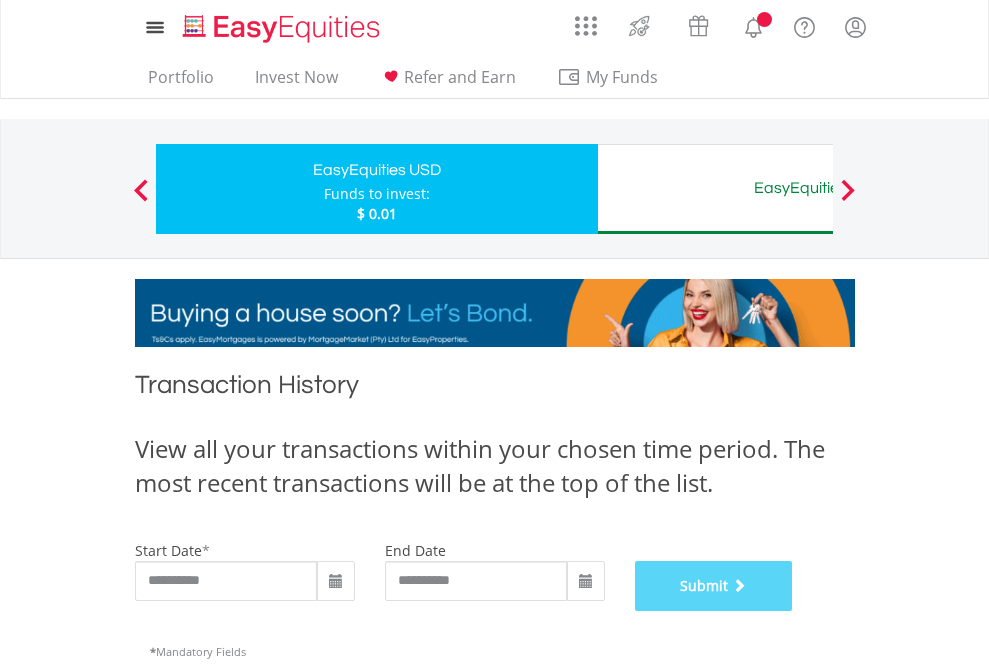 scroll, scrollTop: 811, scrollLeft: 0, axis: vertical 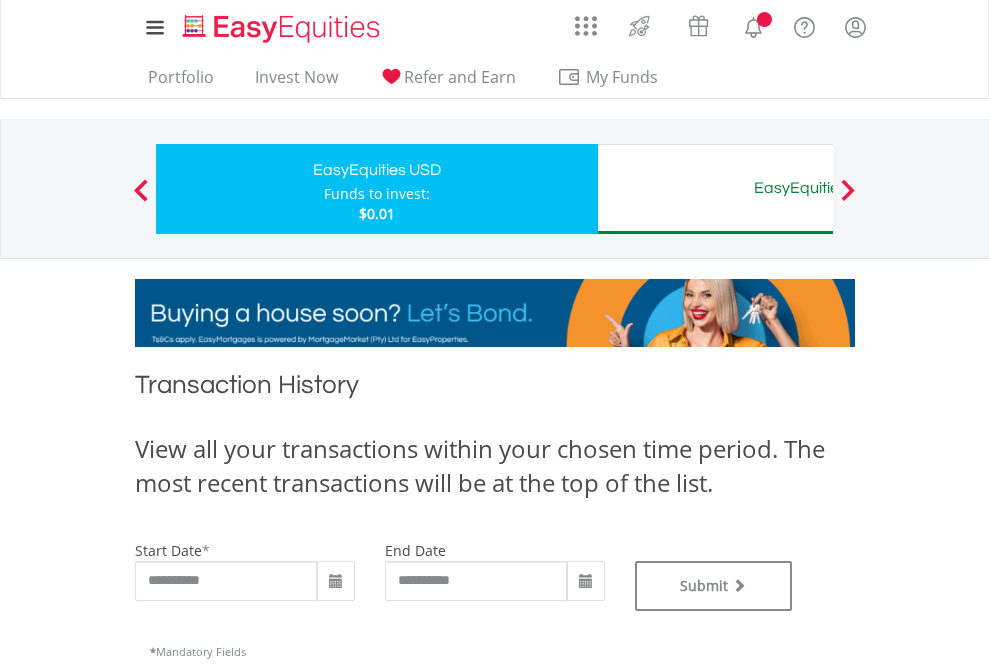click on "EasyEquities AUD" at bounding box center (818, 188) 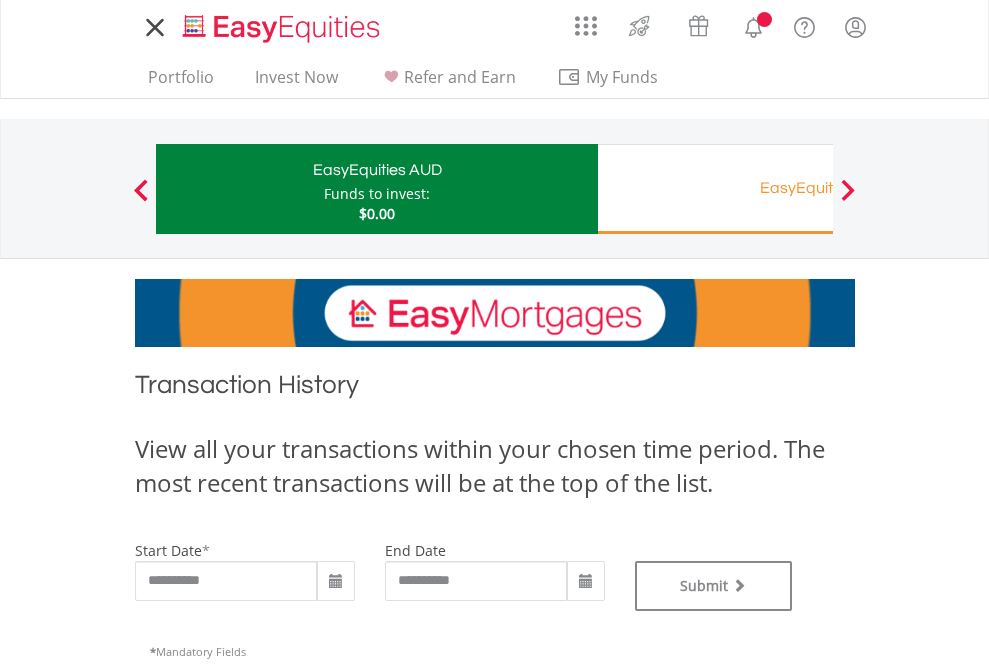scroll, scrollTop: 0, scrollLeft: 0, axis: both 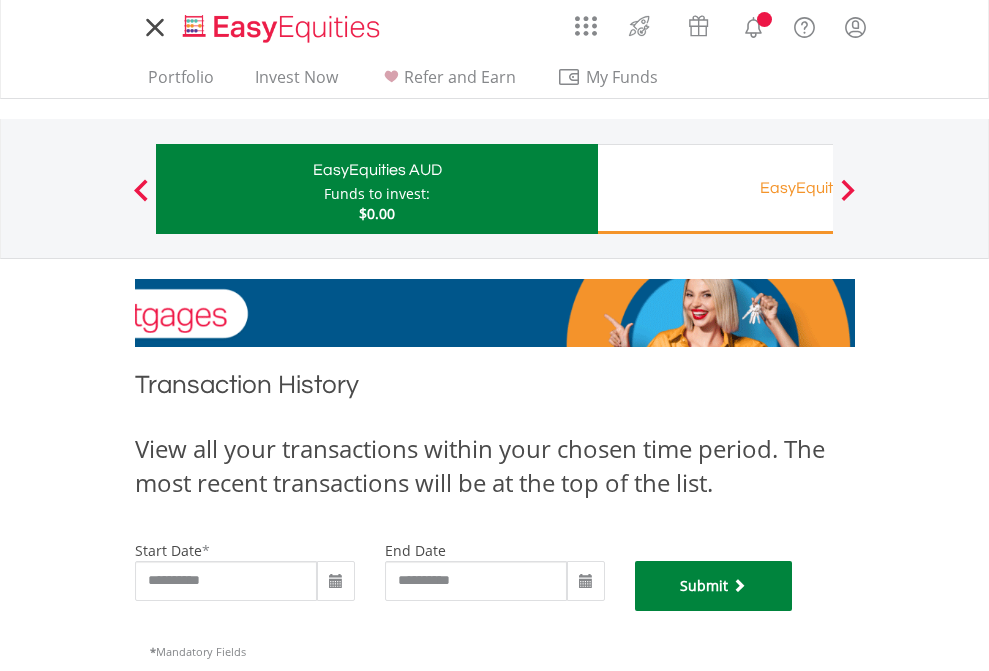click on "Submit" at bounding box center (714, 586) 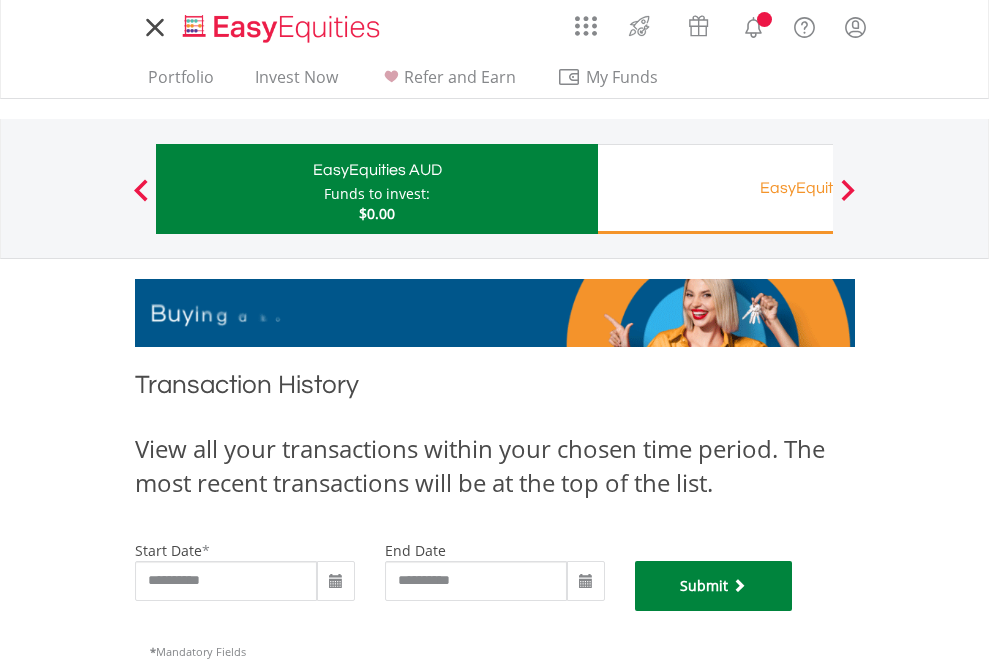 scroll, scrollTop: 811, scrollLeft: 0, axis: vertical 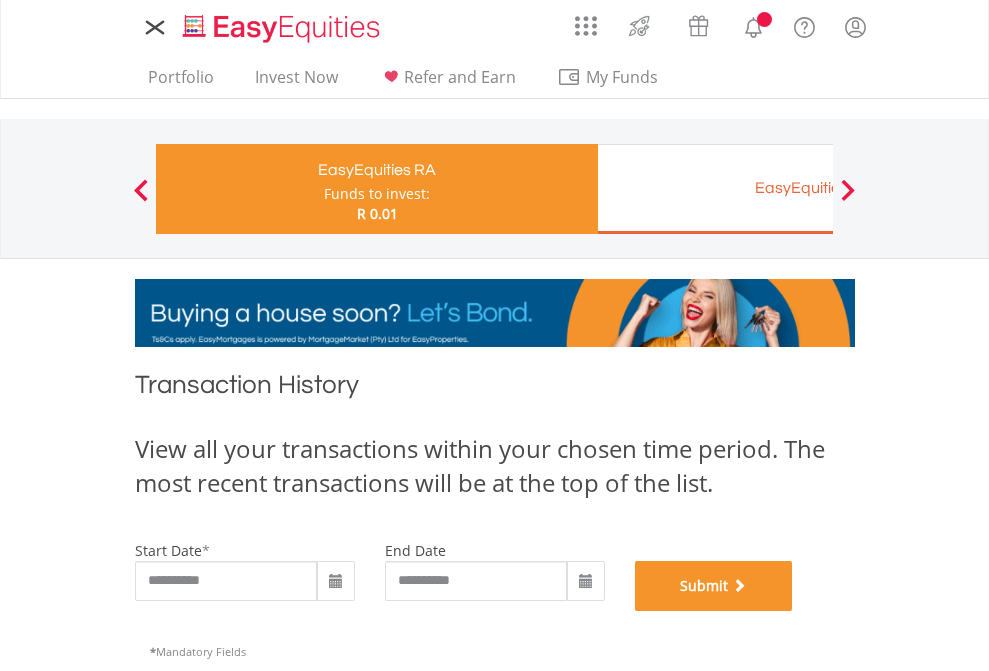 click on "Submit" at bounding box center (714, 586) 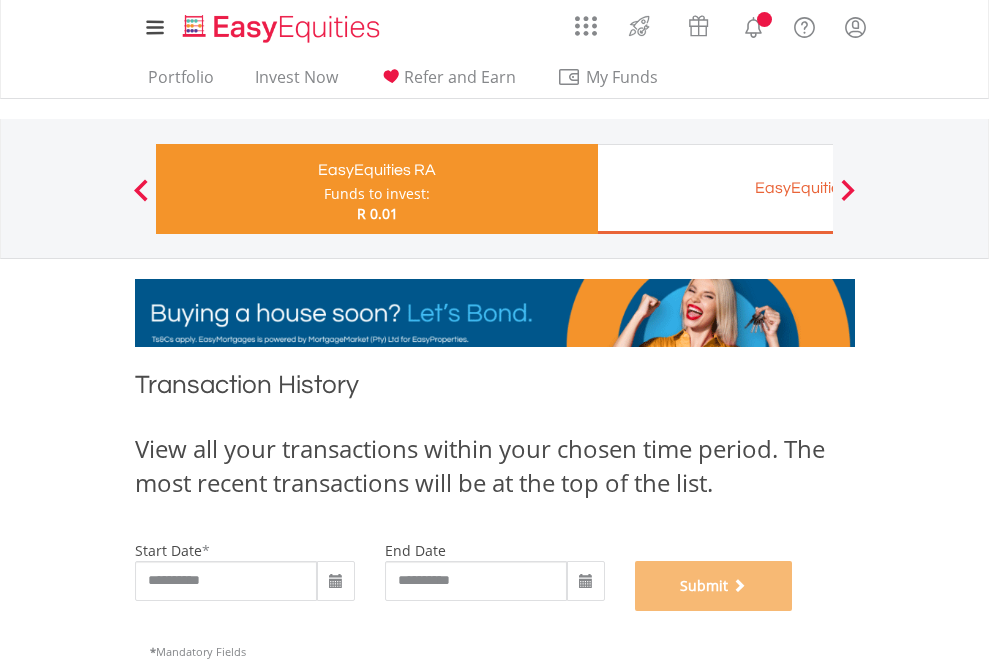 scroll, scrollTop: 811, scrollLeft: 0, axis: vertical 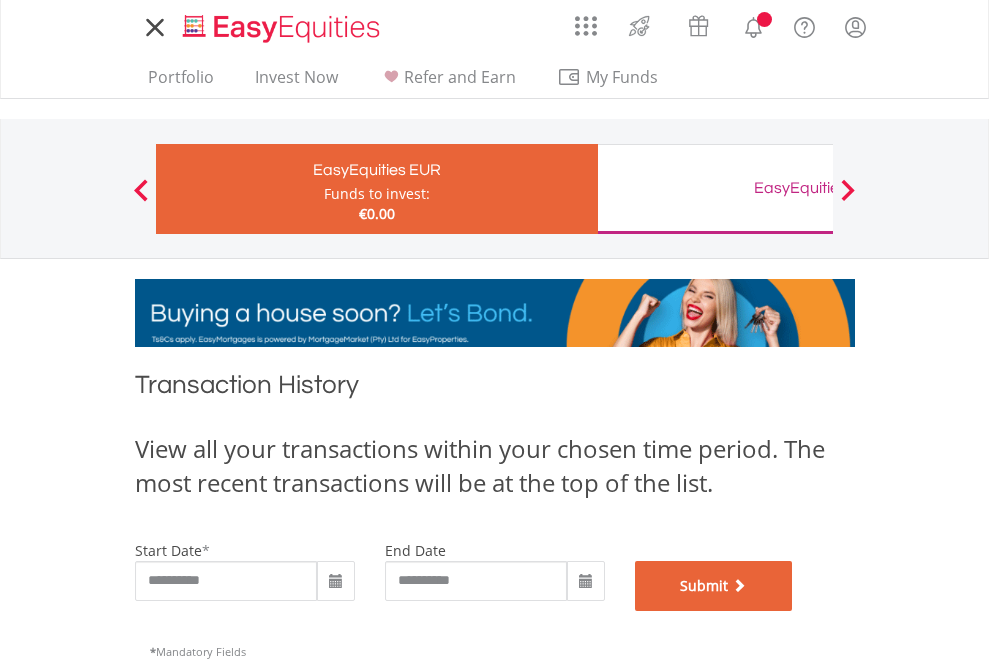 click on "Submit" at bounding box center [714, 586] 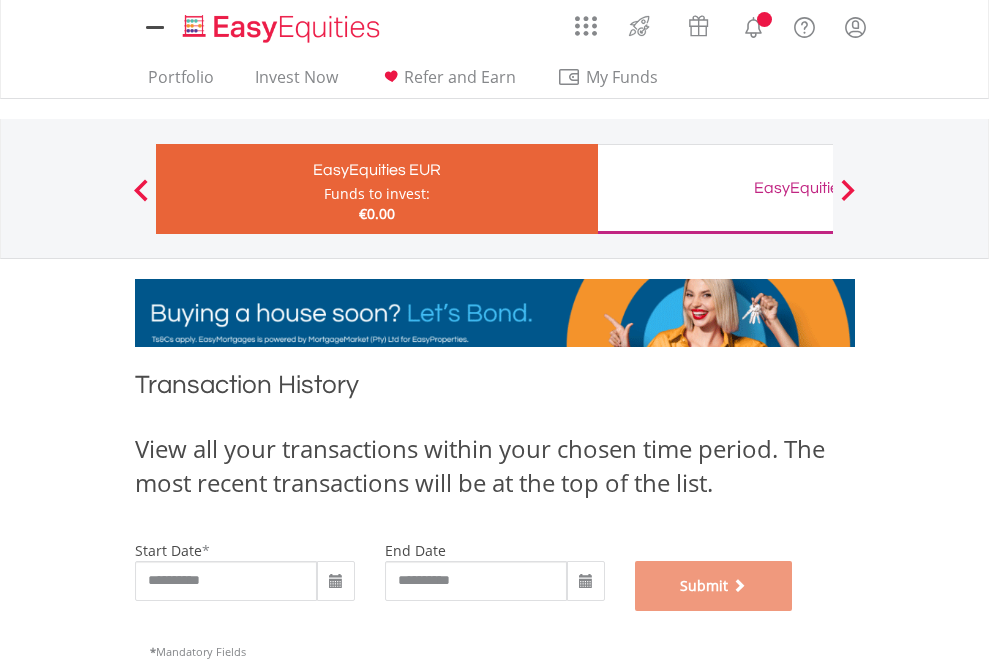 scroll, scrollTop: 811, scrollLeft: 0, axis: vertical 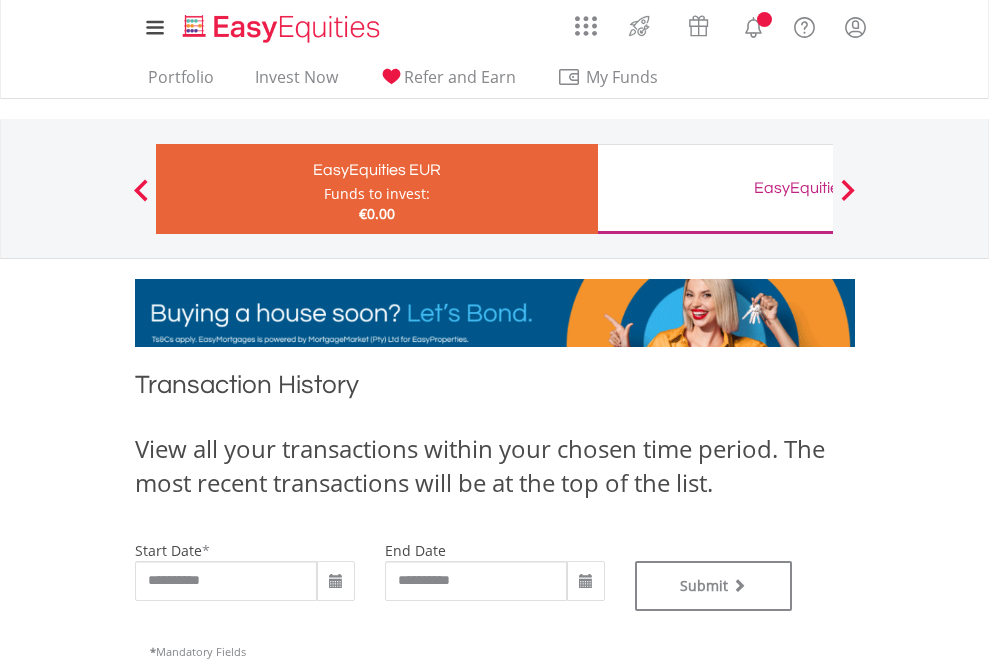 click on "EasyEquities GBP" at bounding box center [818, 188] 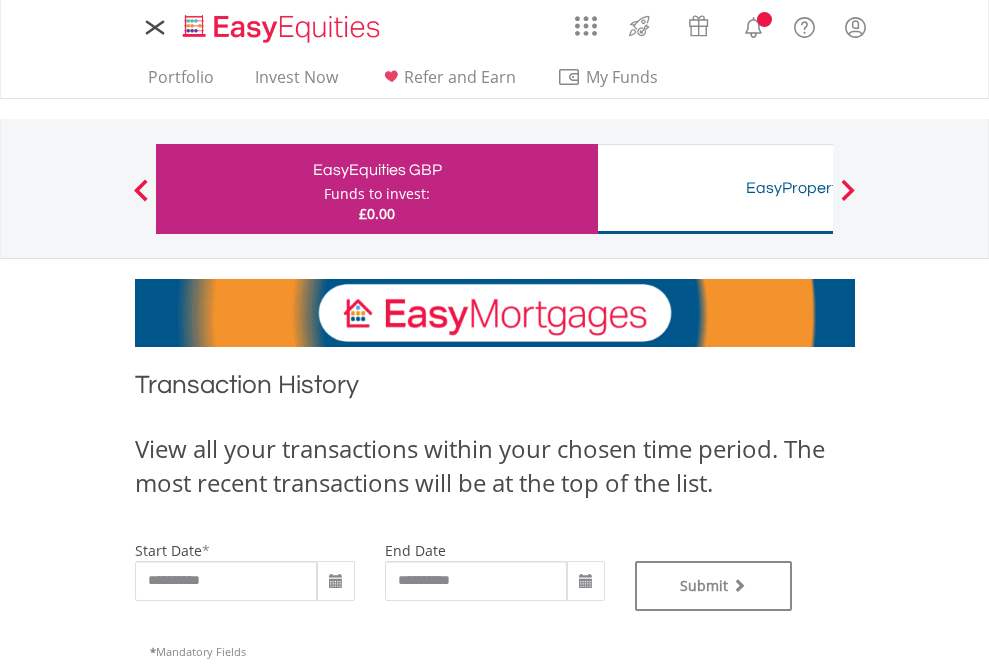 scroll, scrollTop: 0, scrollLeft: 0, axis: both 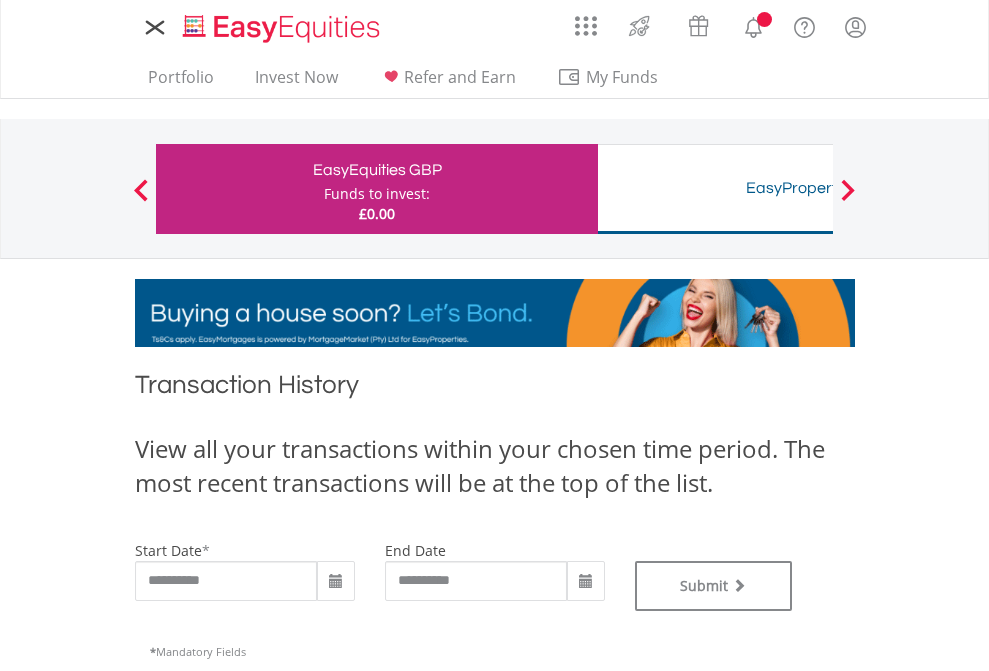 type on "**********" 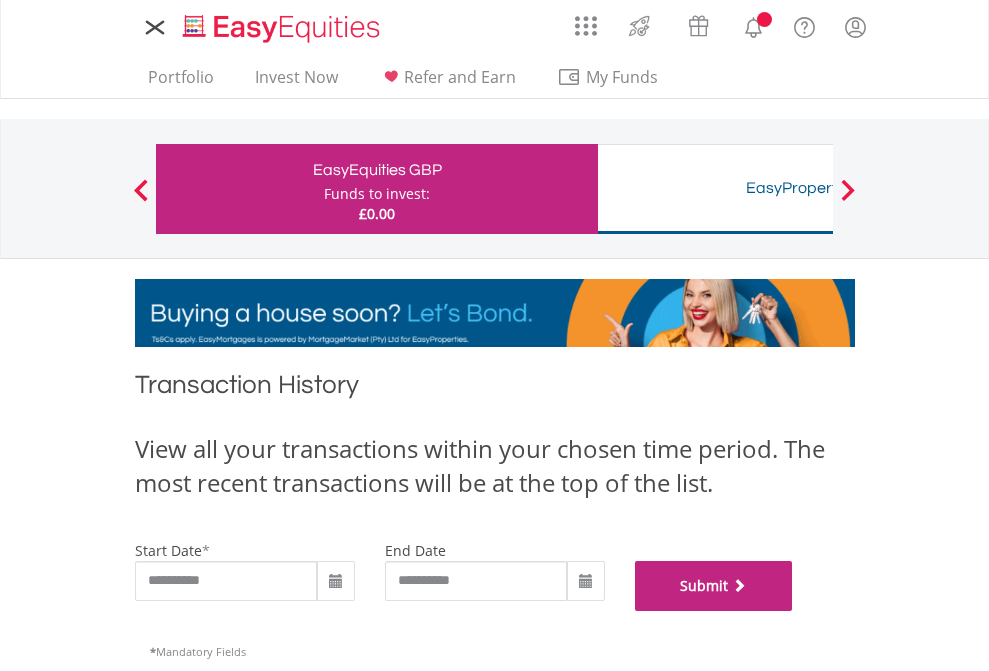 click on "Submit" at bounding box center [714, 586] 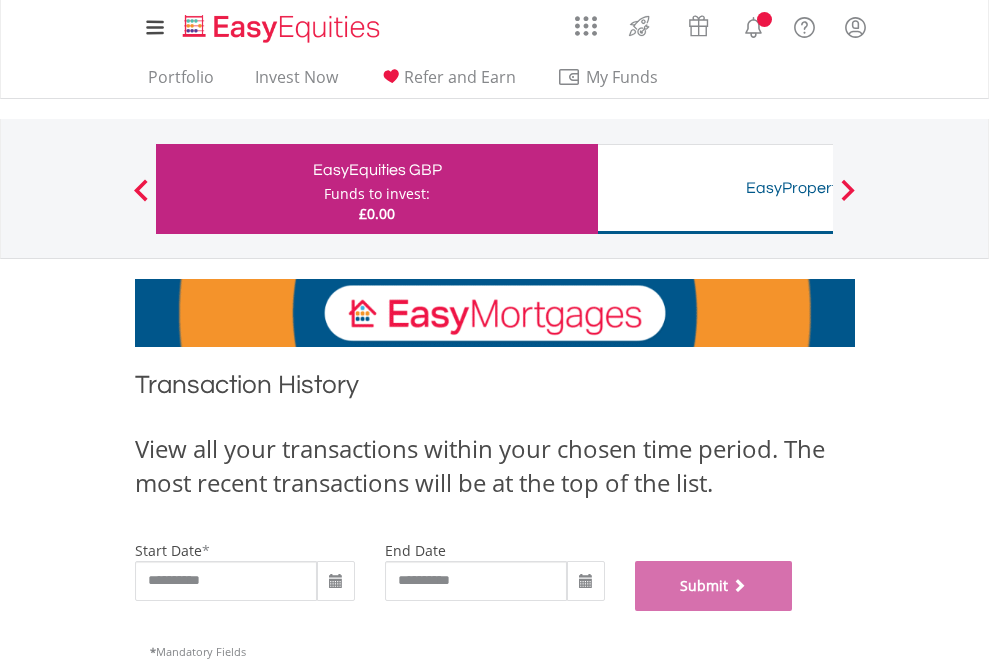 scroll, scrollTop: 811, scrollLeft: 0, axis: vertical 